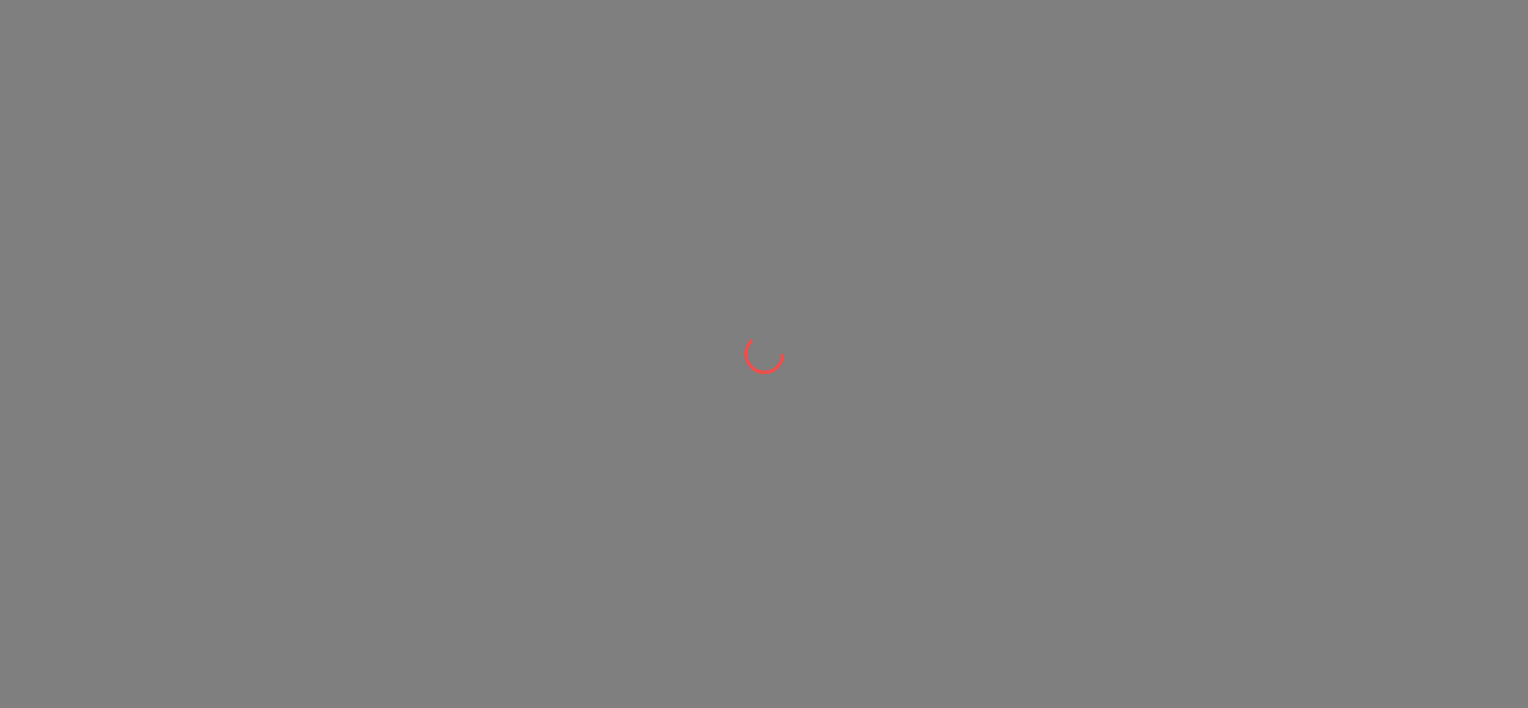 scroll, scrollTop: 0, scrollLeft: 0, axis: both 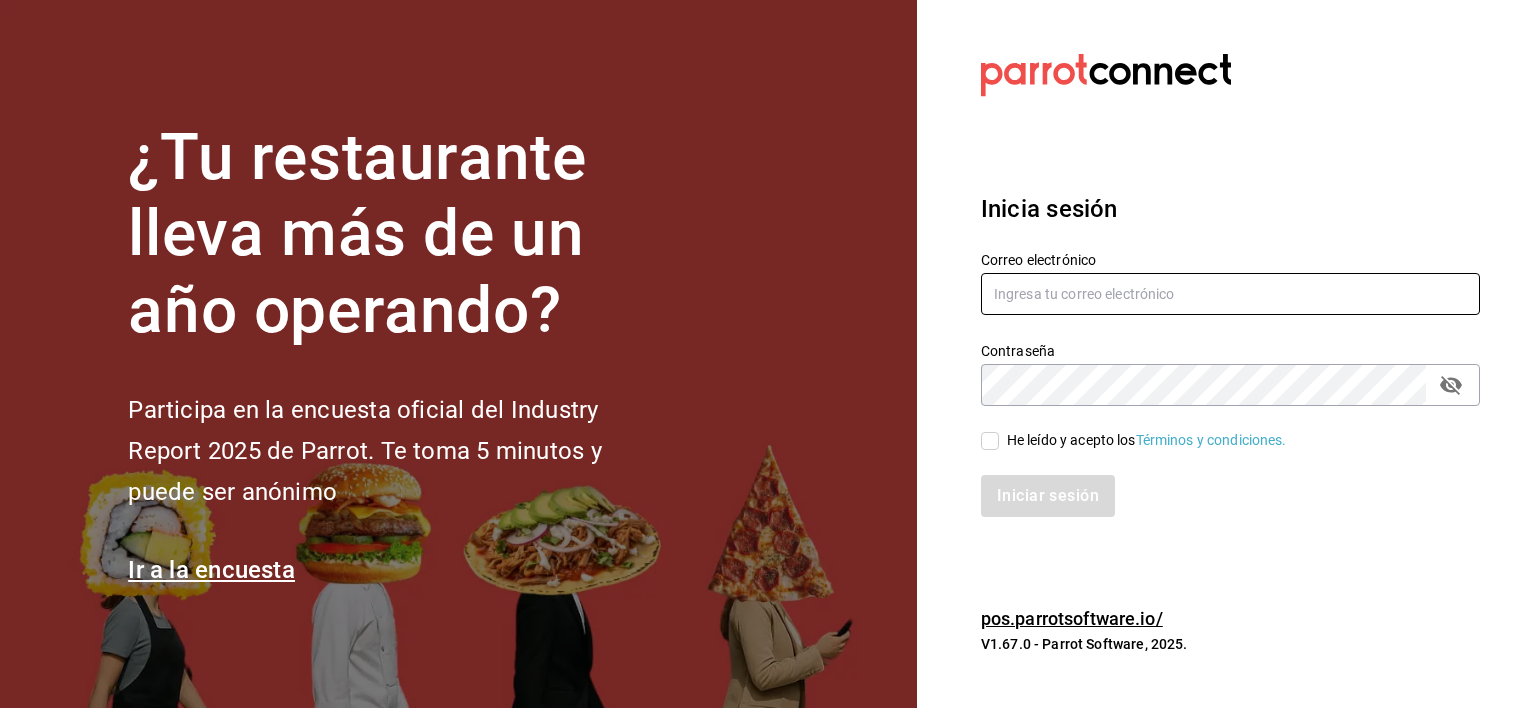 type on "mochomos.puebla@grupocosteno.com" 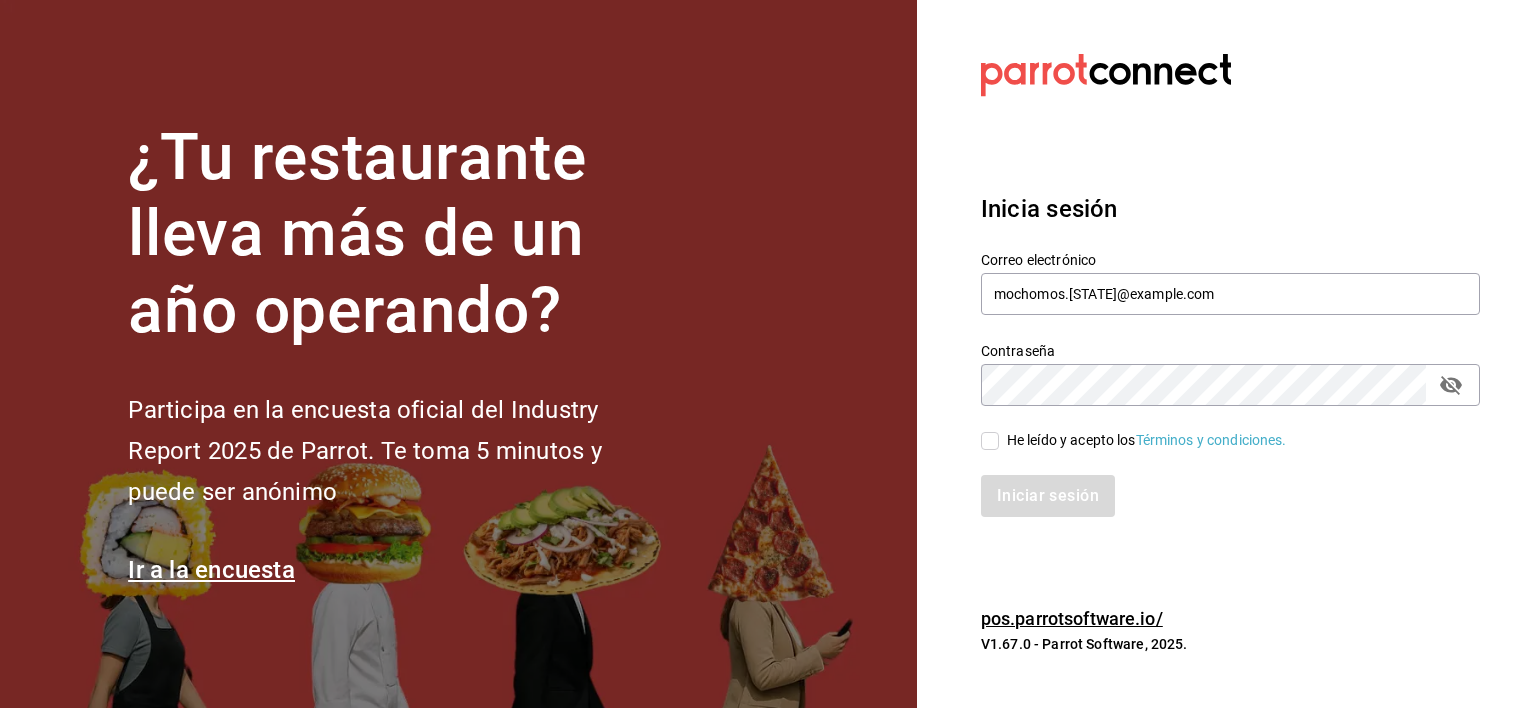 click on "He leído y acepto los  Términos y condiciones." at bounding box center [990, 441] 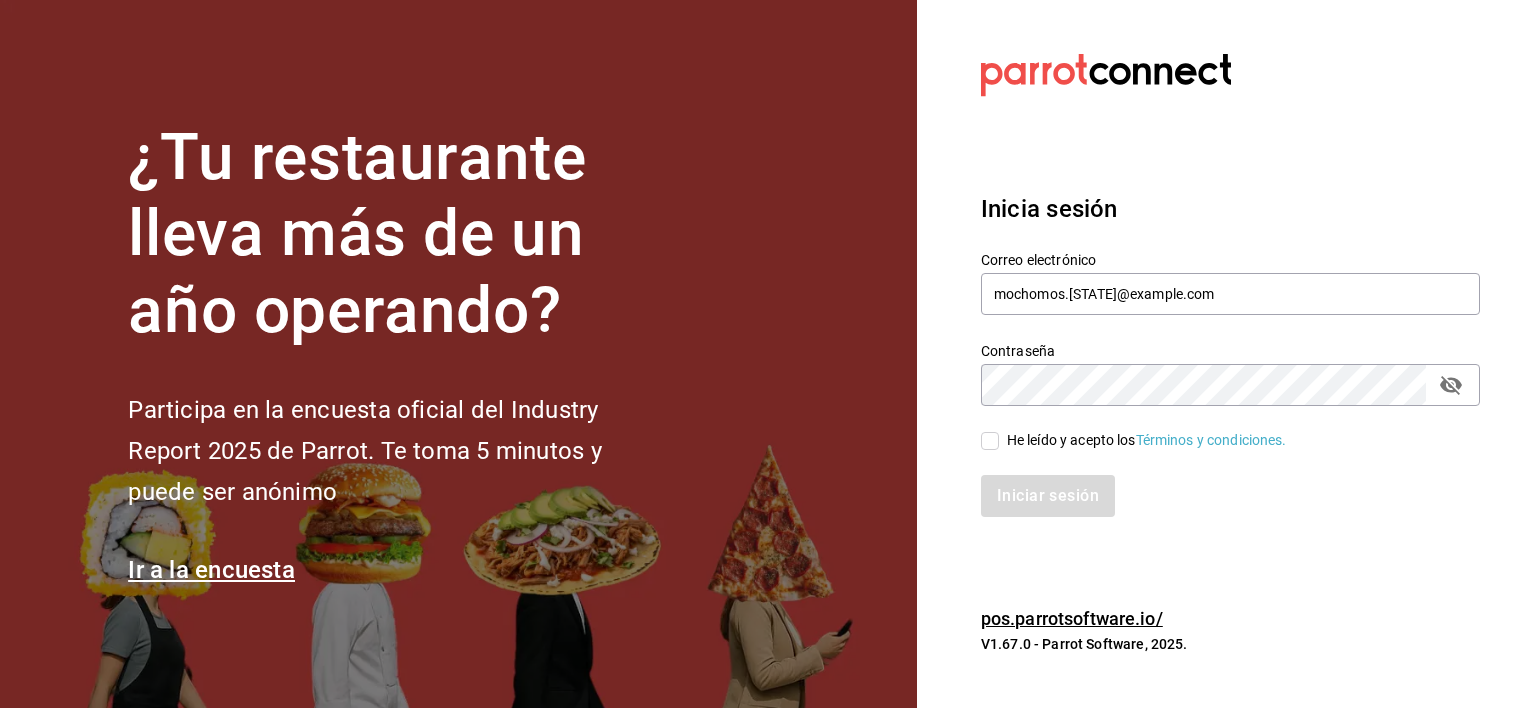 checkbox on "true" 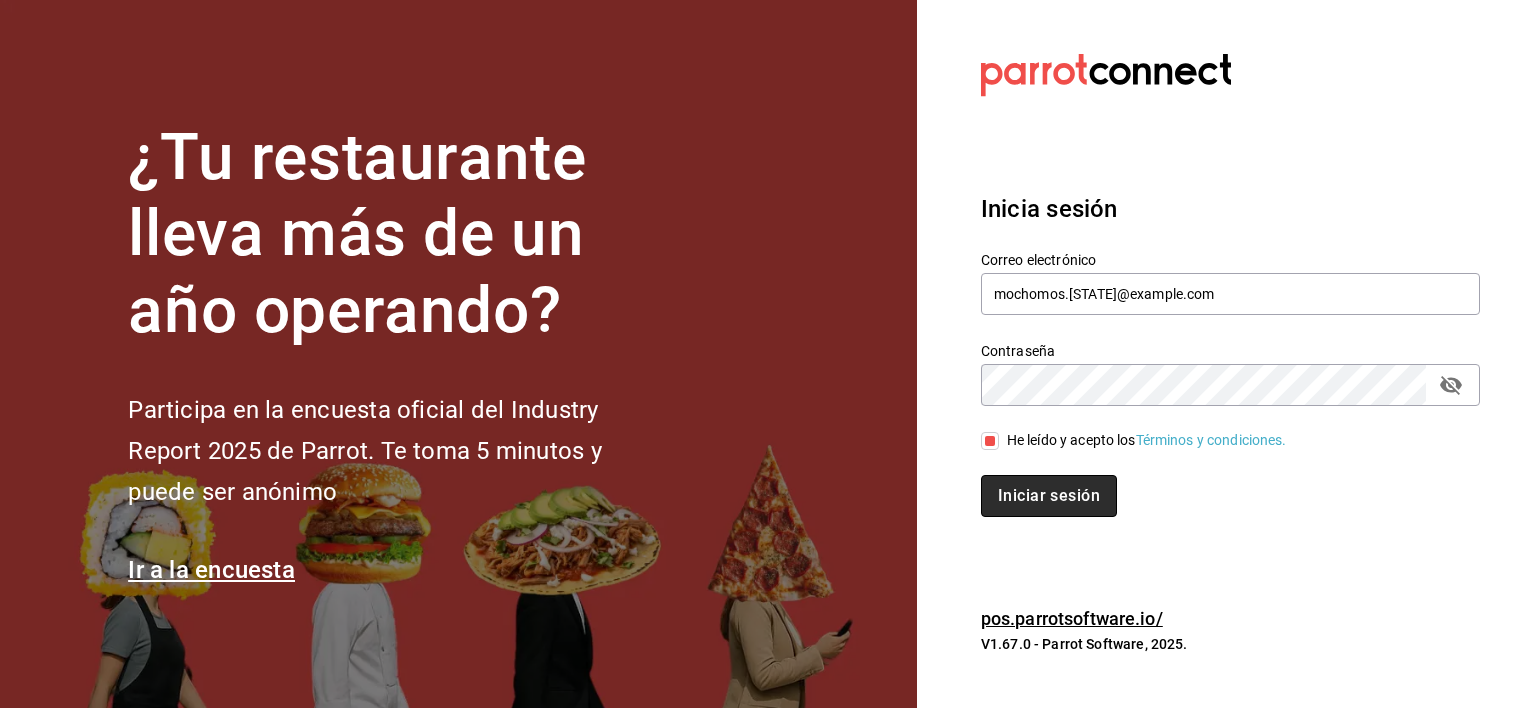 click on "Iniciar sesión" at bounding box center (1049, 496) 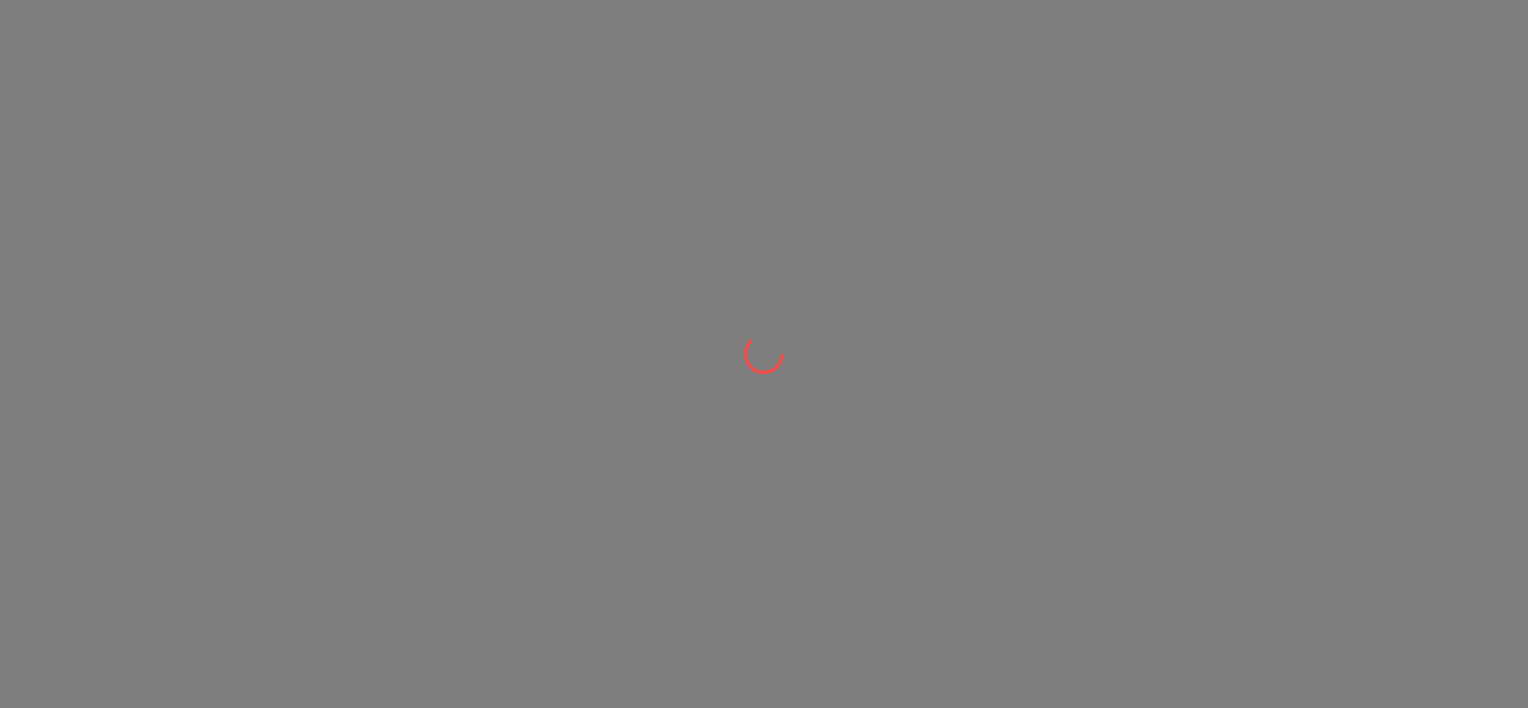 scroll, scrollTop: 0, scrollLeft: 0, axis: both 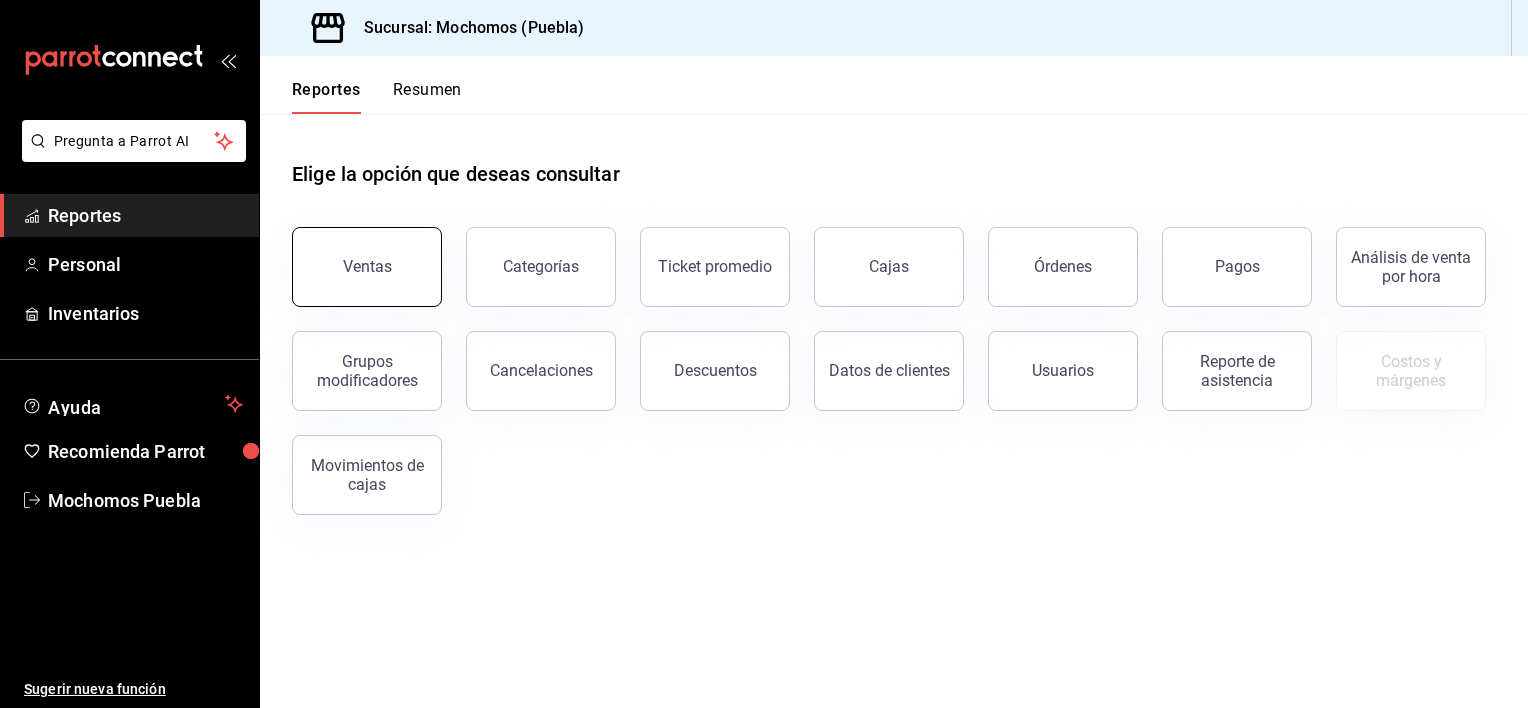 click on "Ventas" at bounding box center [367, 267] 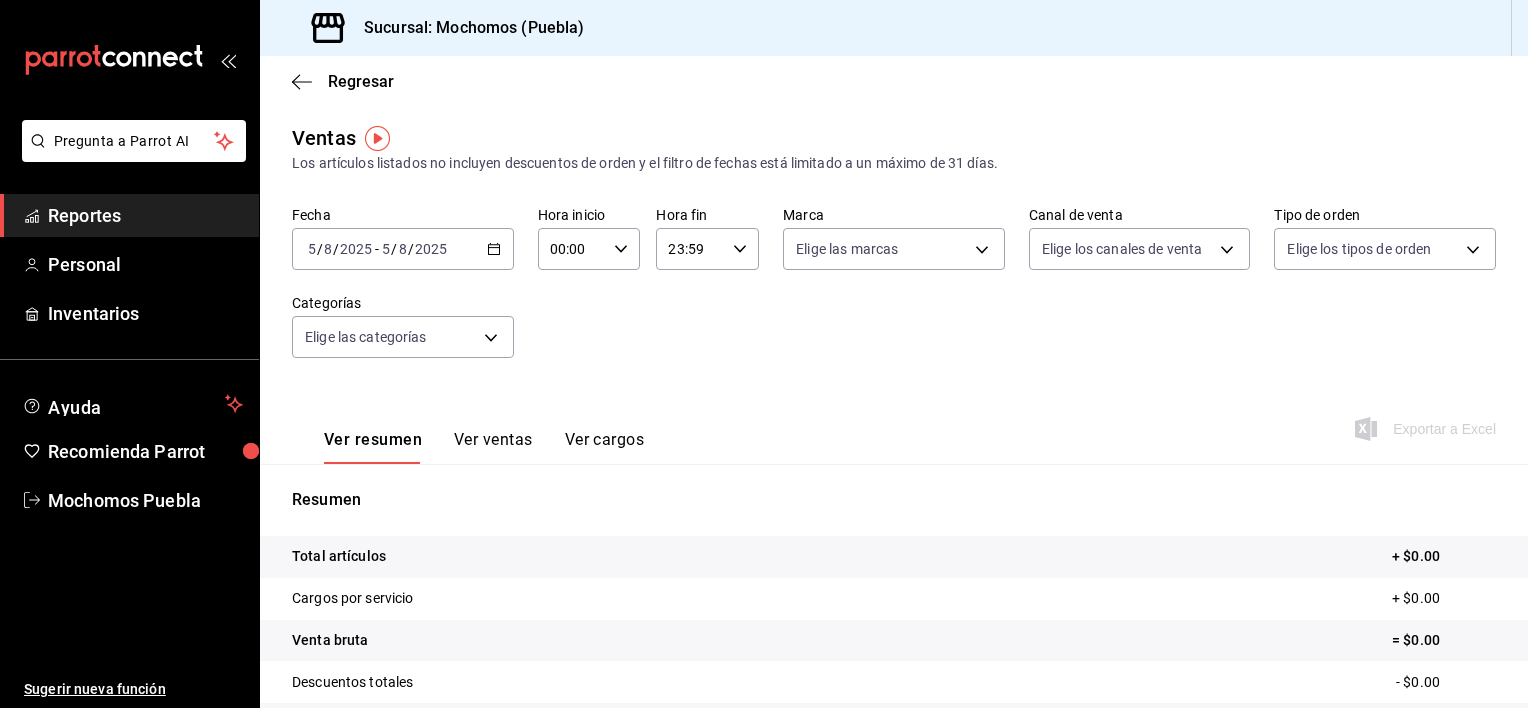 click 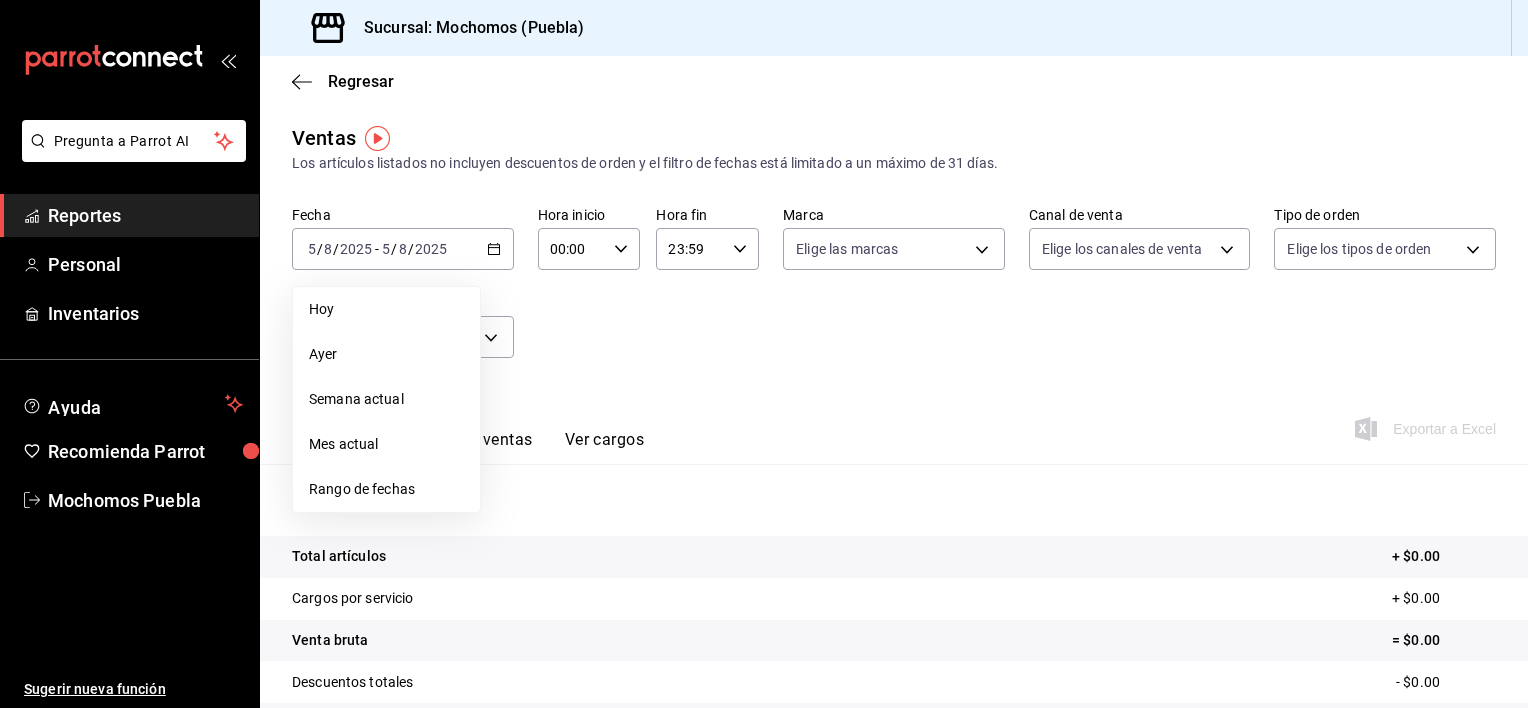 click on "Rango de fechas" at bounding box center [386, 489] 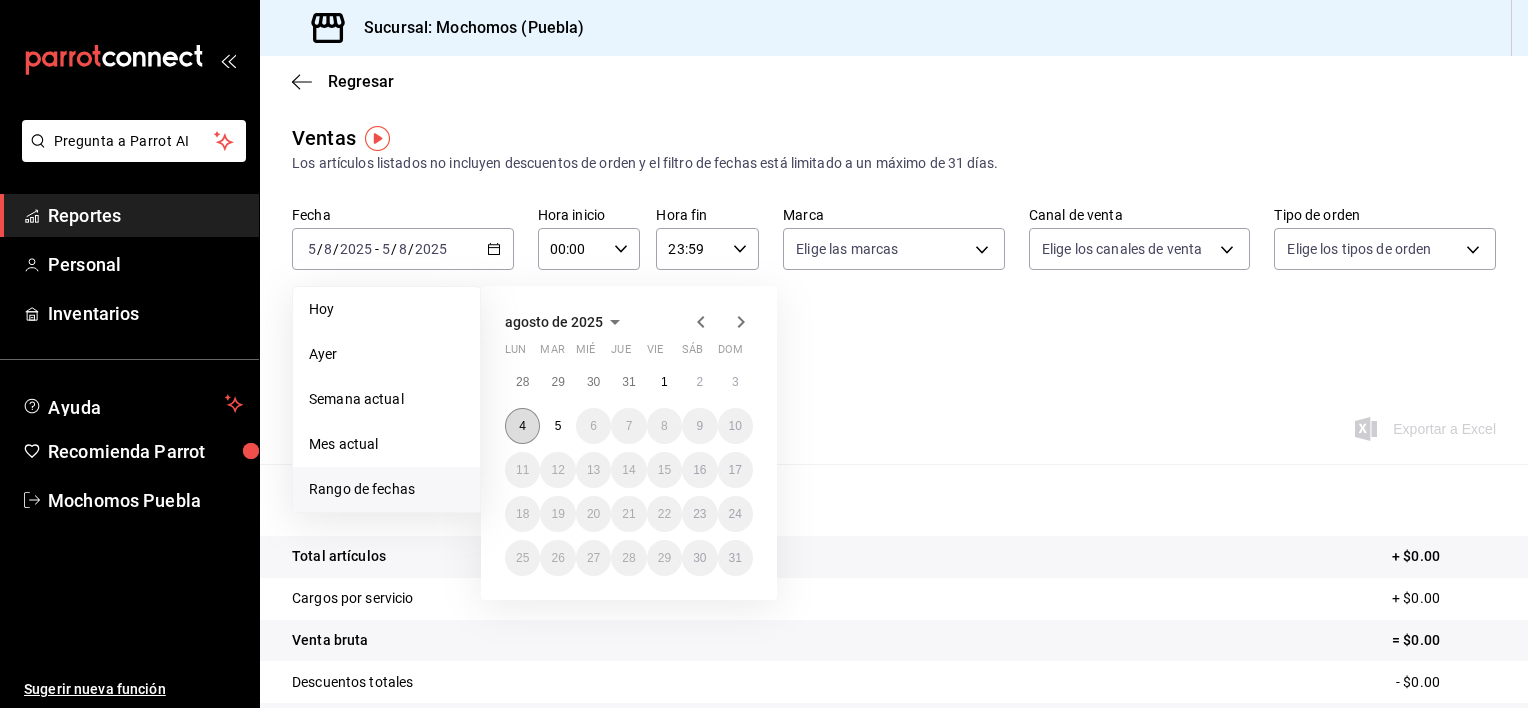 click on "4" at bounding box center (522, 426) 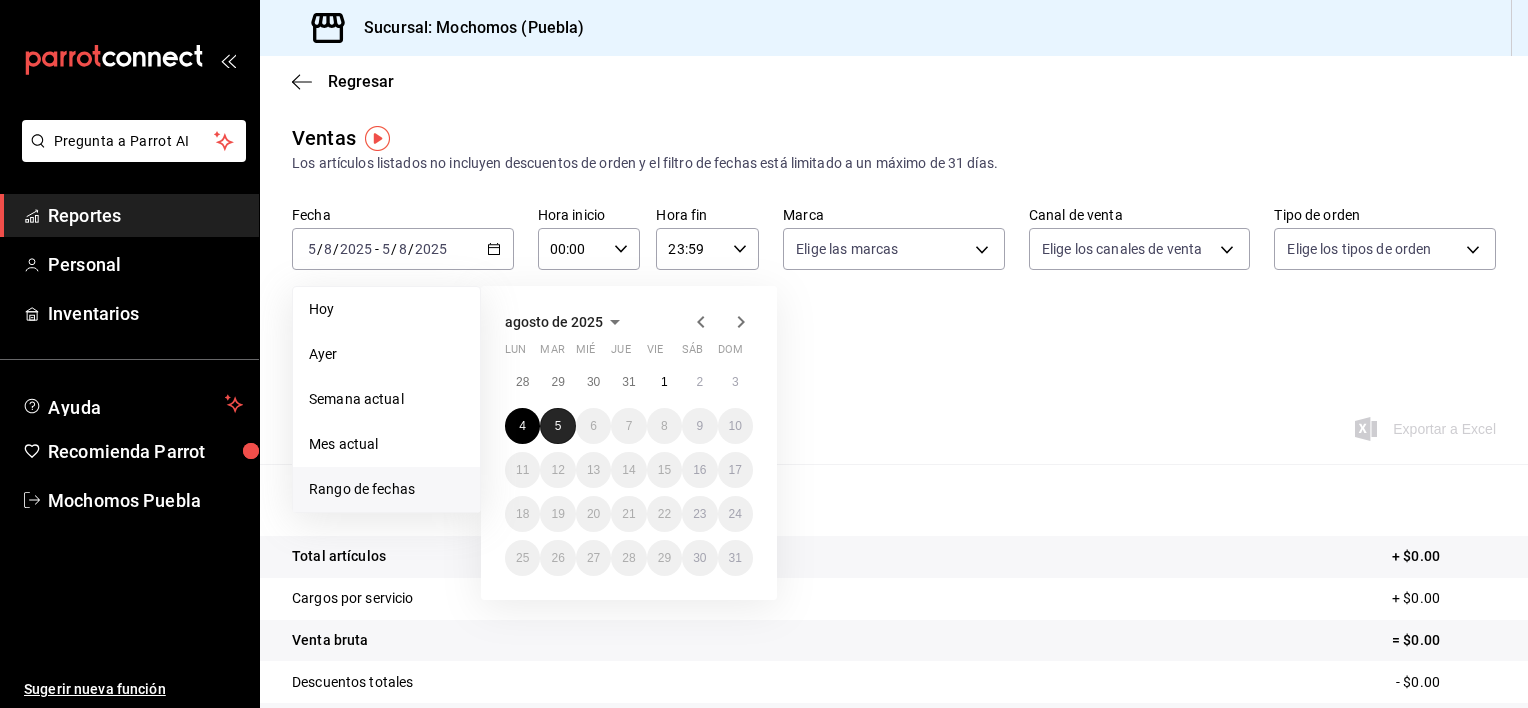 click on "5" at bounding box center (557, 426) 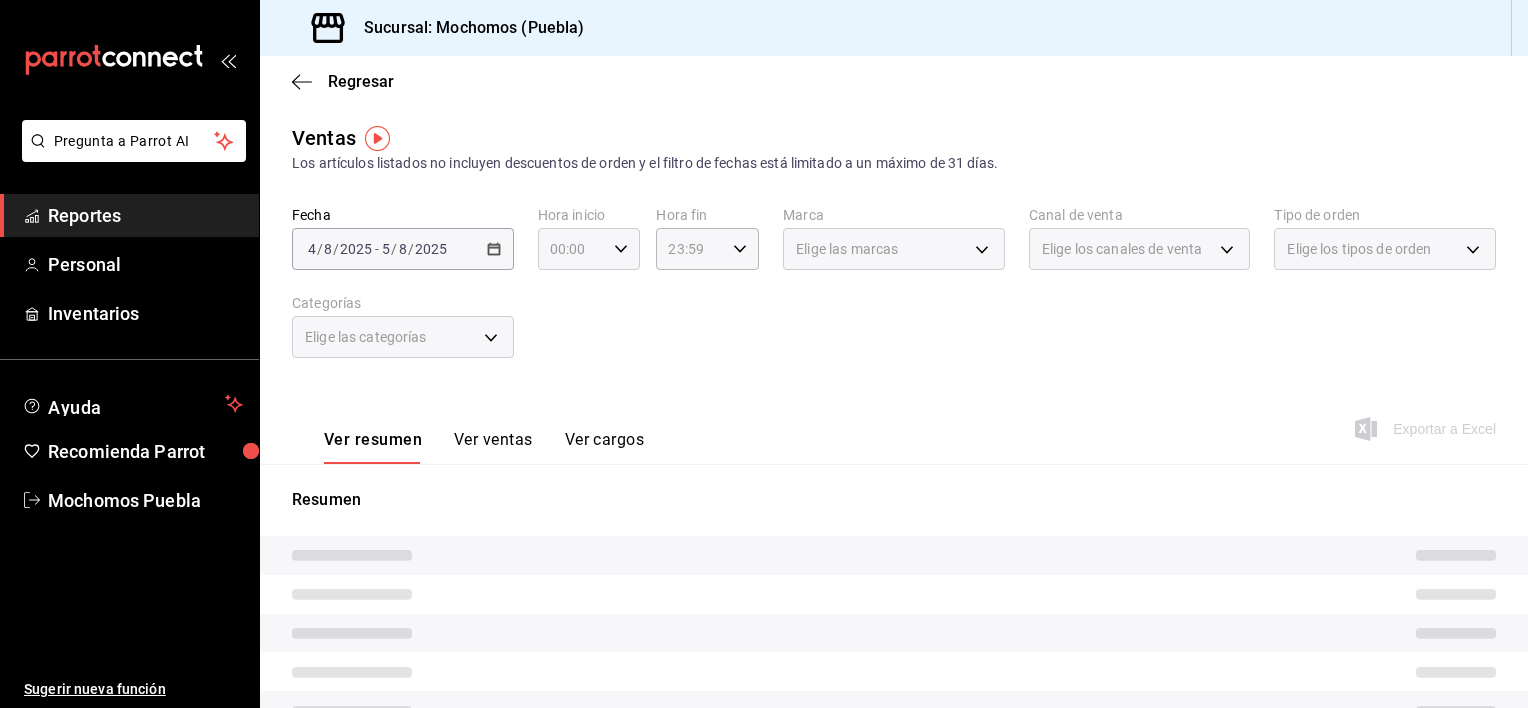 click on "00:00 Hora inicio" at bounding box center (589, 249) 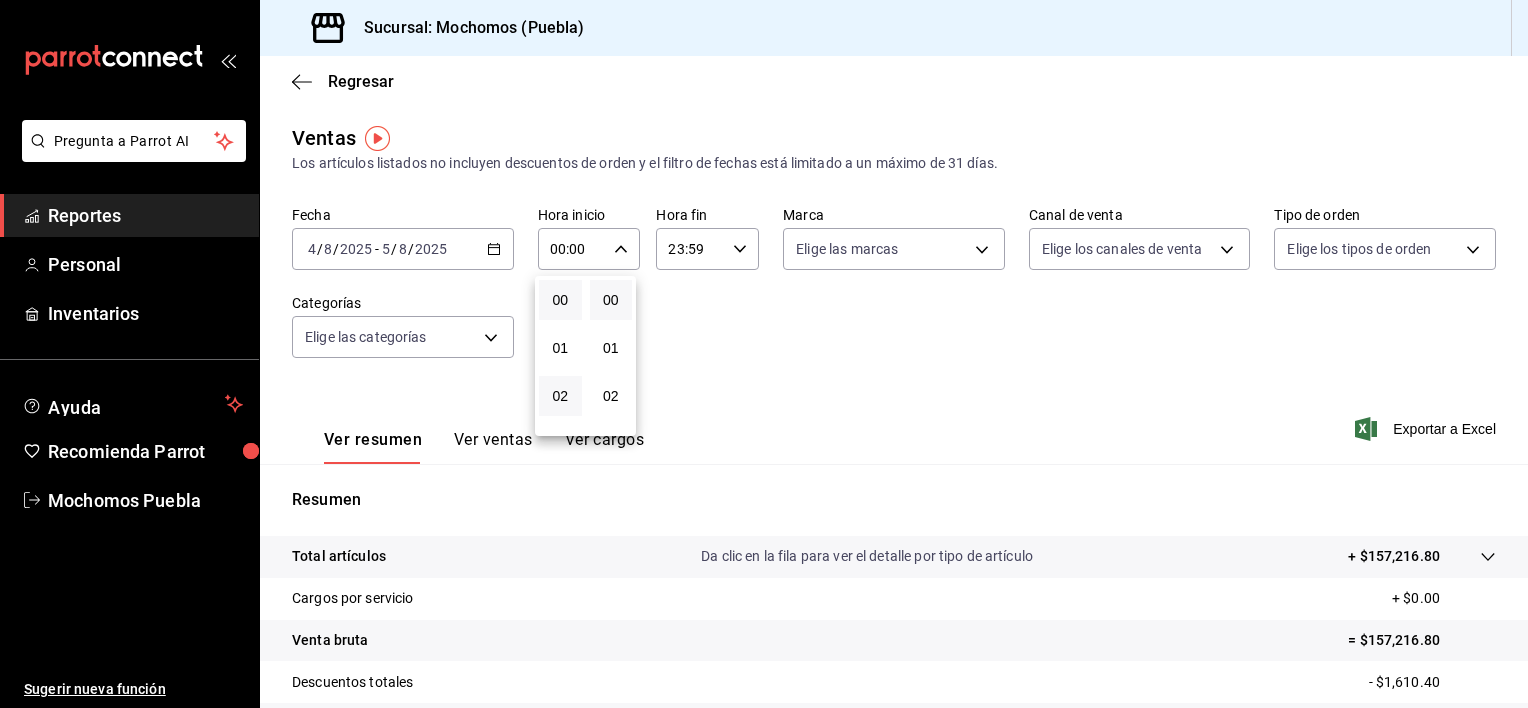 click on "02" at bounding box center [560, 396] 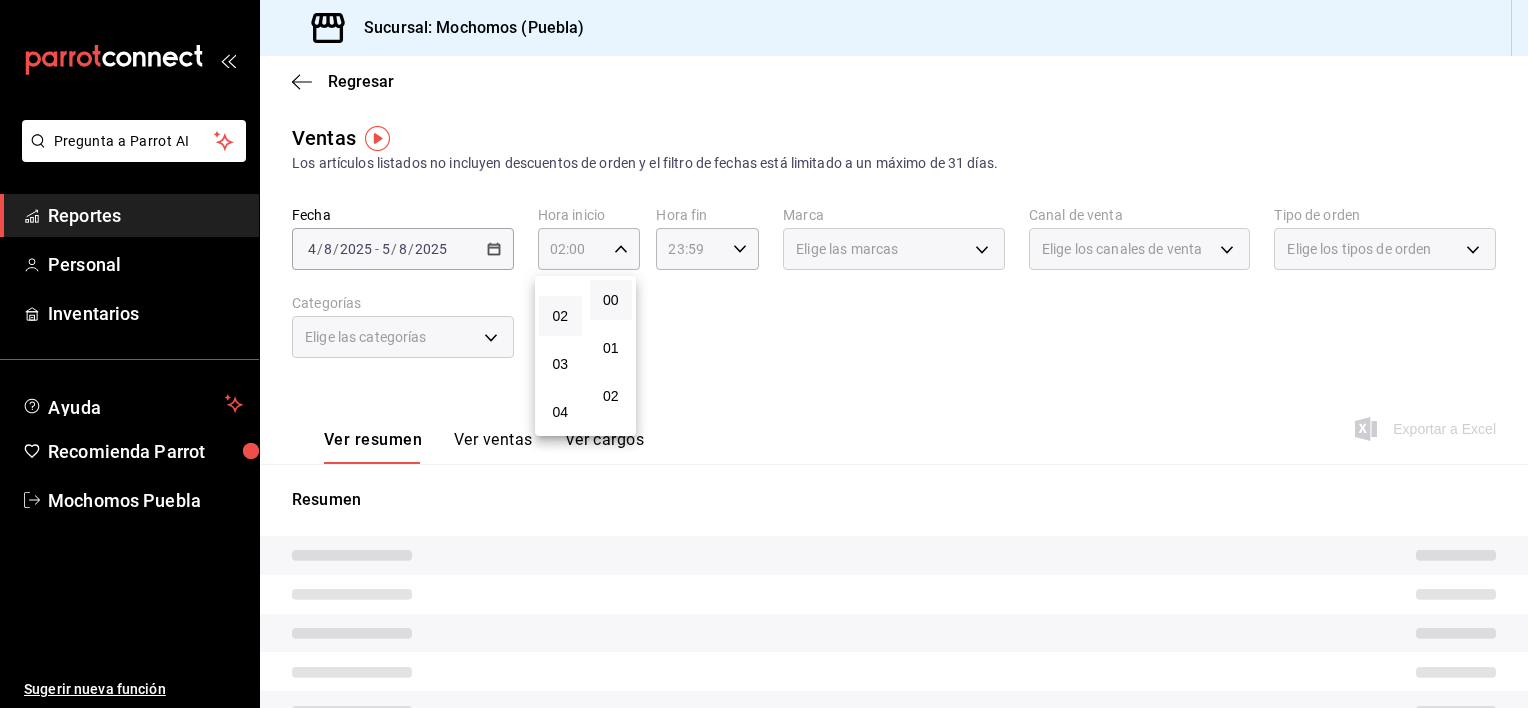 click on "03" at bounding box center (560, 364) 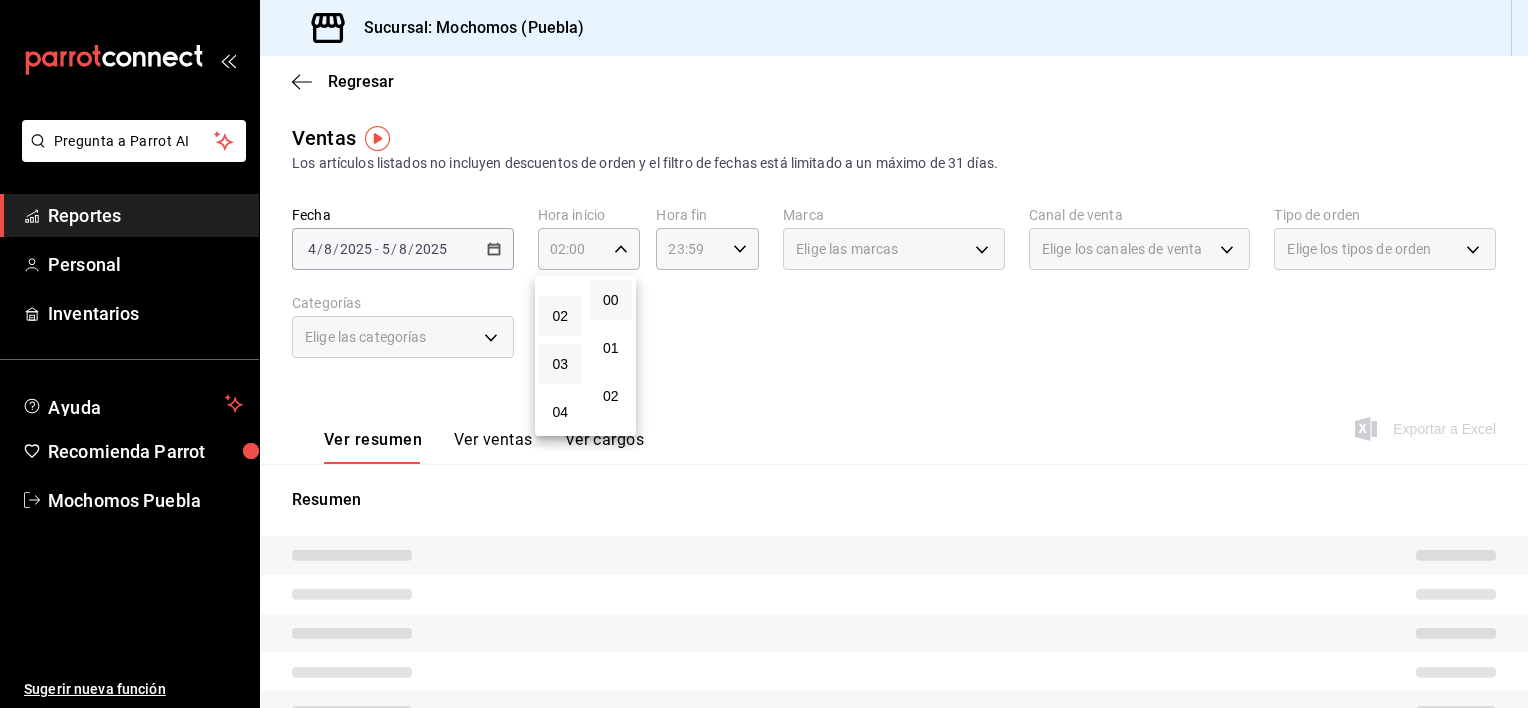 type on "03:00" 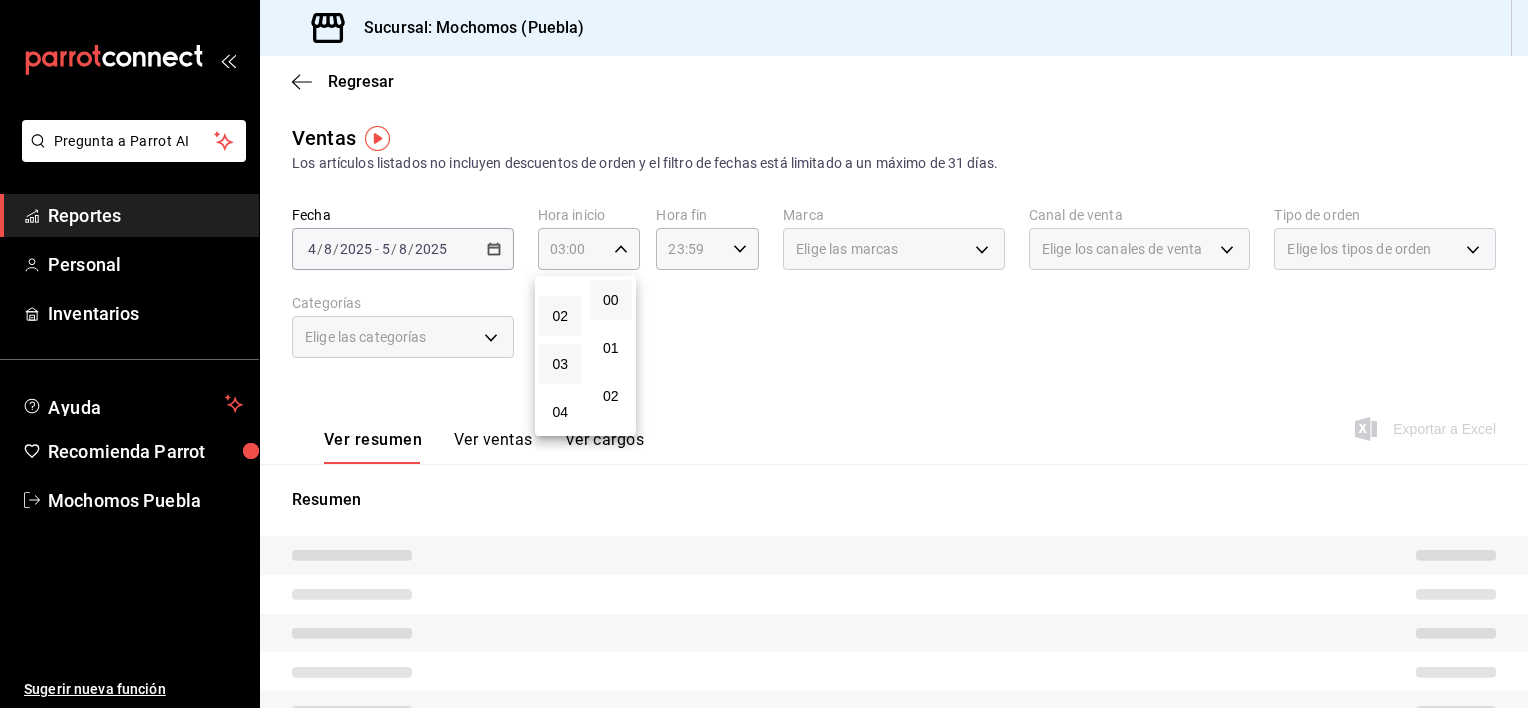 type 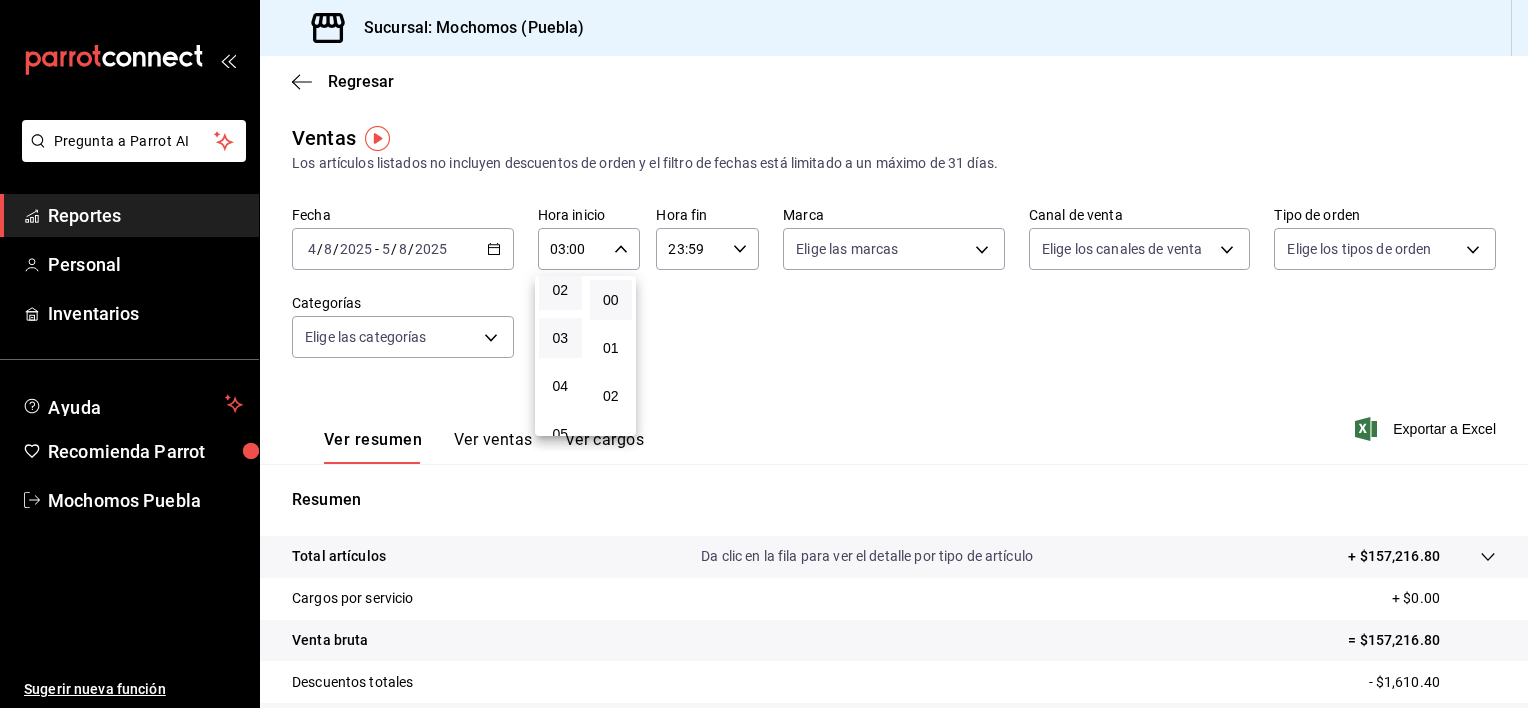 scroll, scrollTop: 120, scrollLeft: 0, axis: vertical 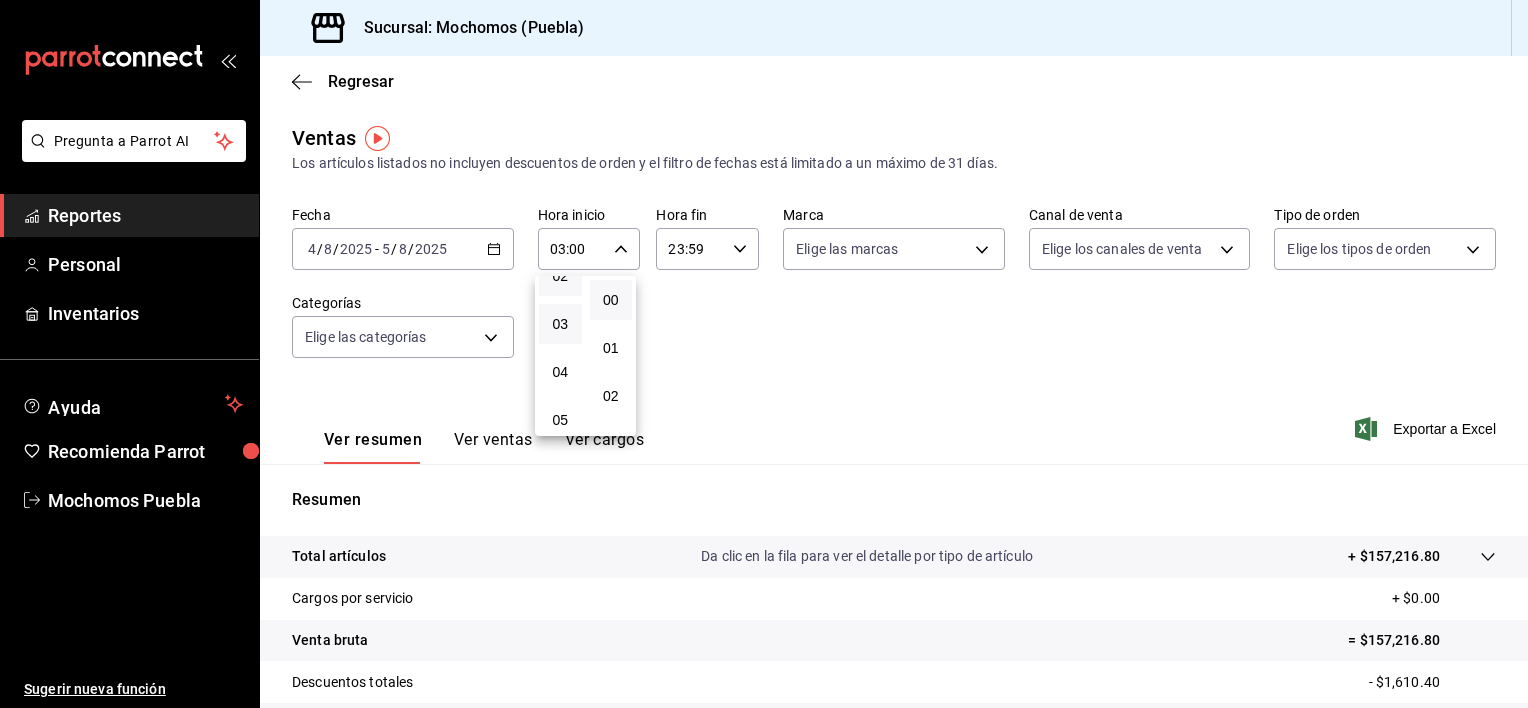 click on "00 01 02 03 04 05 06 07 08 09 10 11 12 13 14 15 16 17 18 19 20 21 22 23" at bounding box center [560, 356] 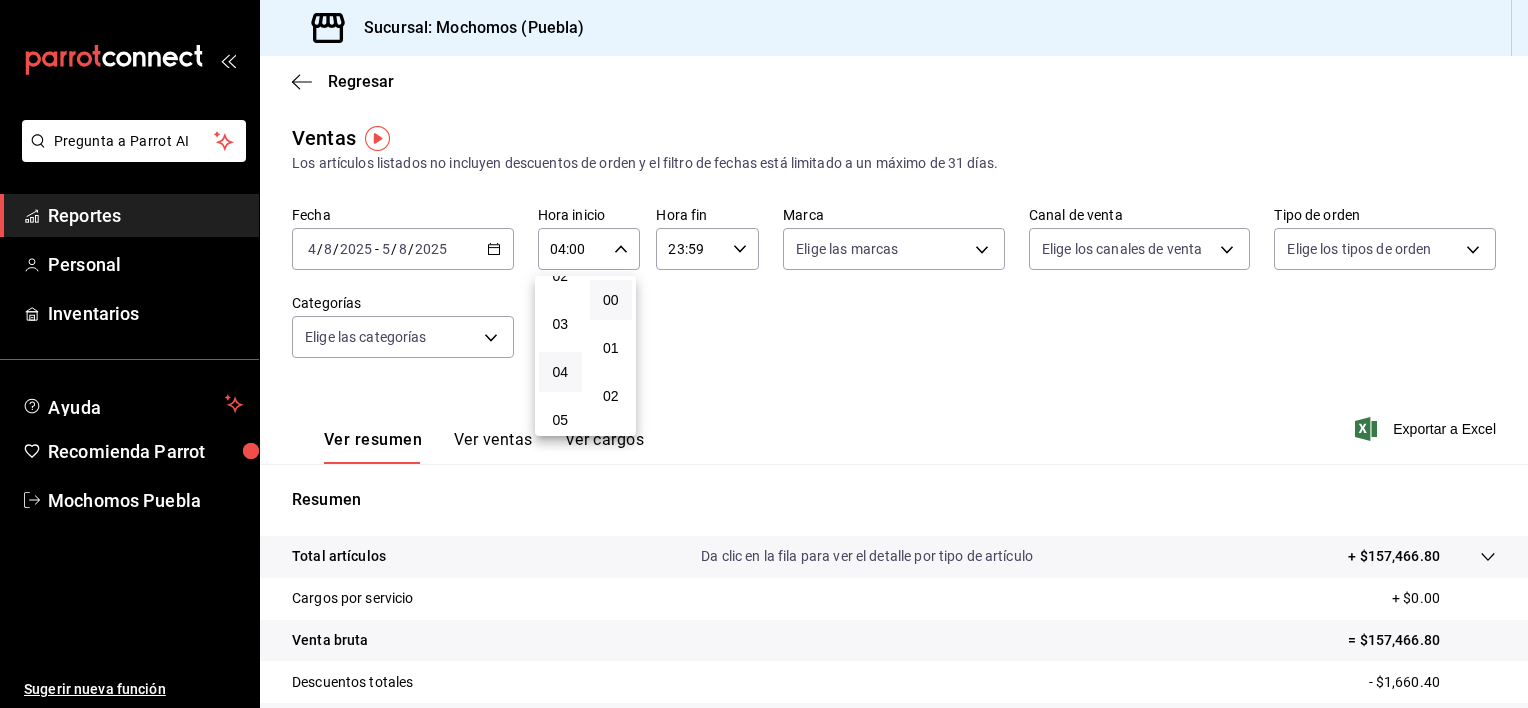 click at bounding box center [764, 354] 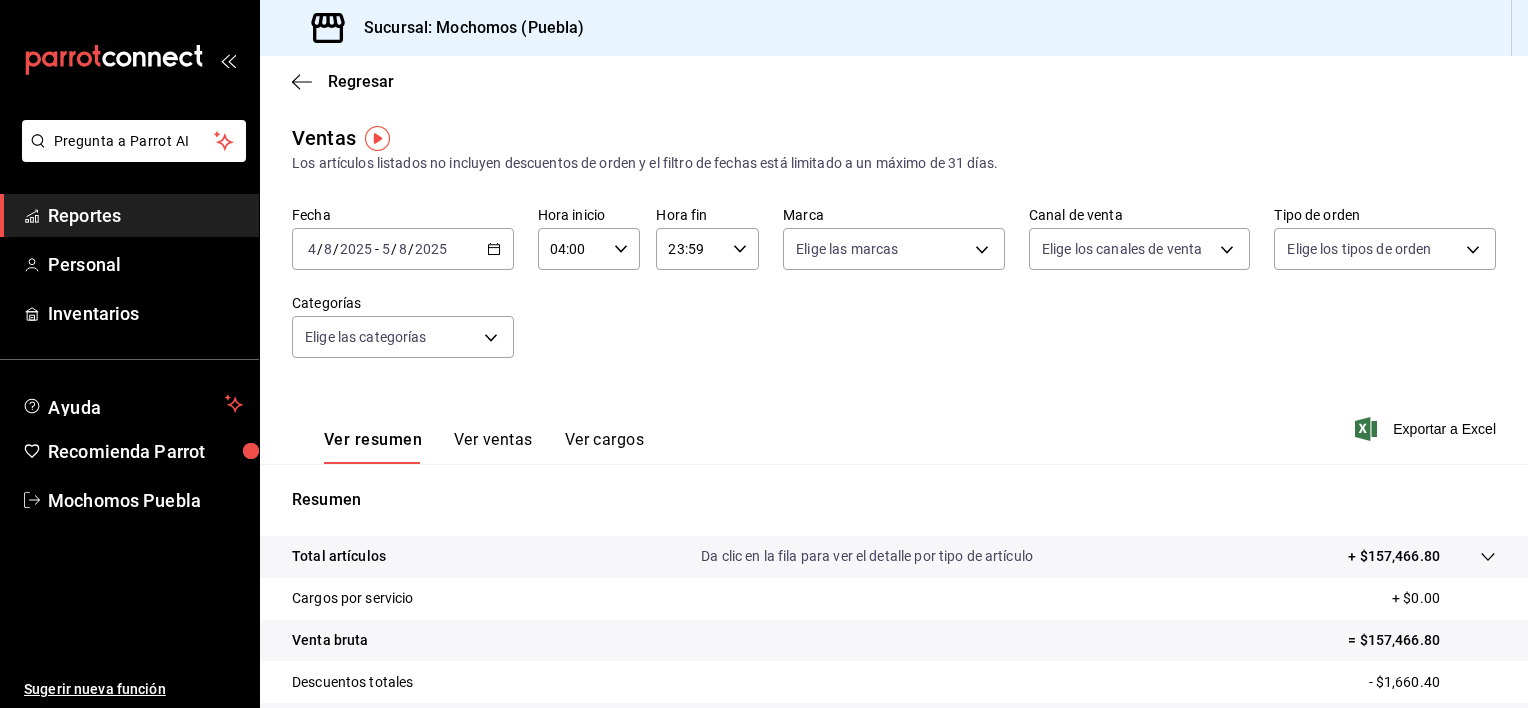 click 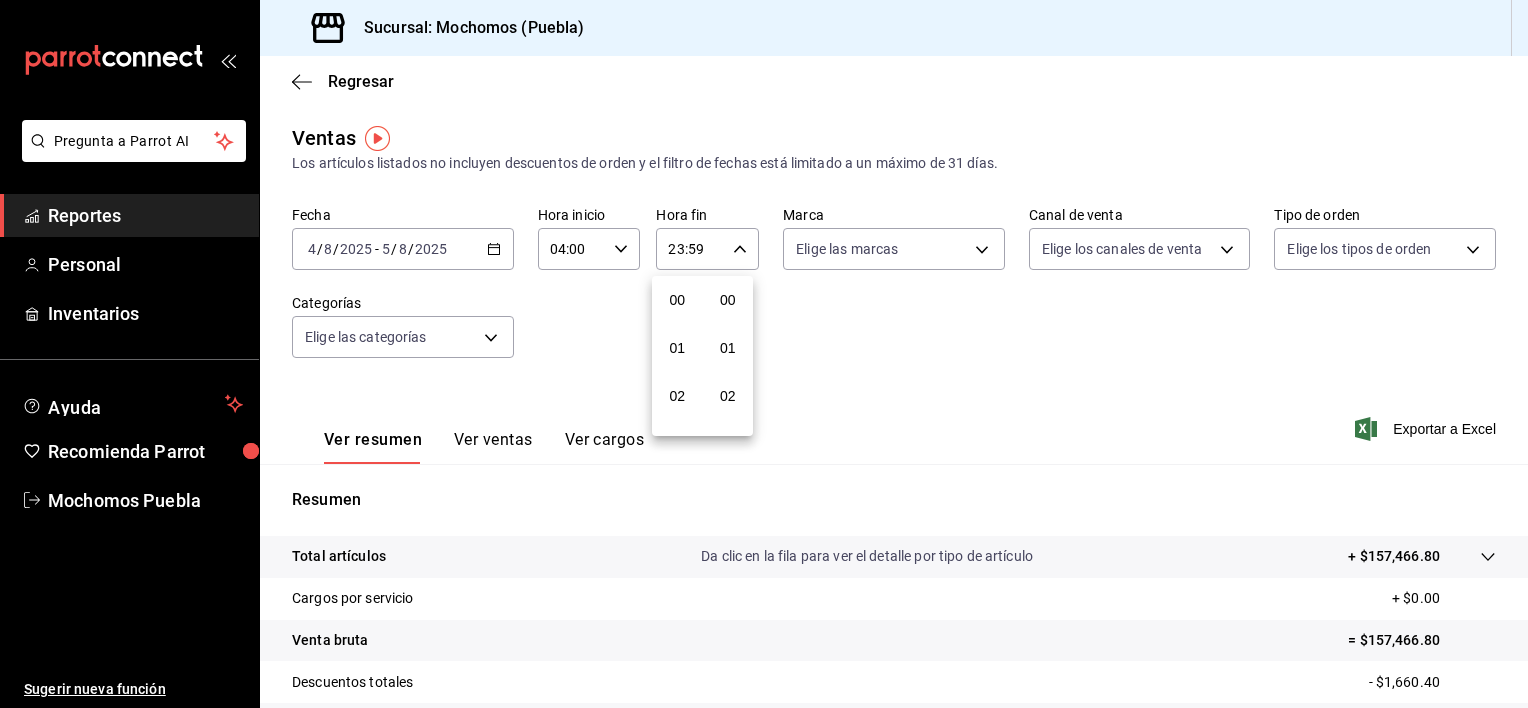 scroll, scrollTop: 1011, scrollLeft: 0, axis: vertical 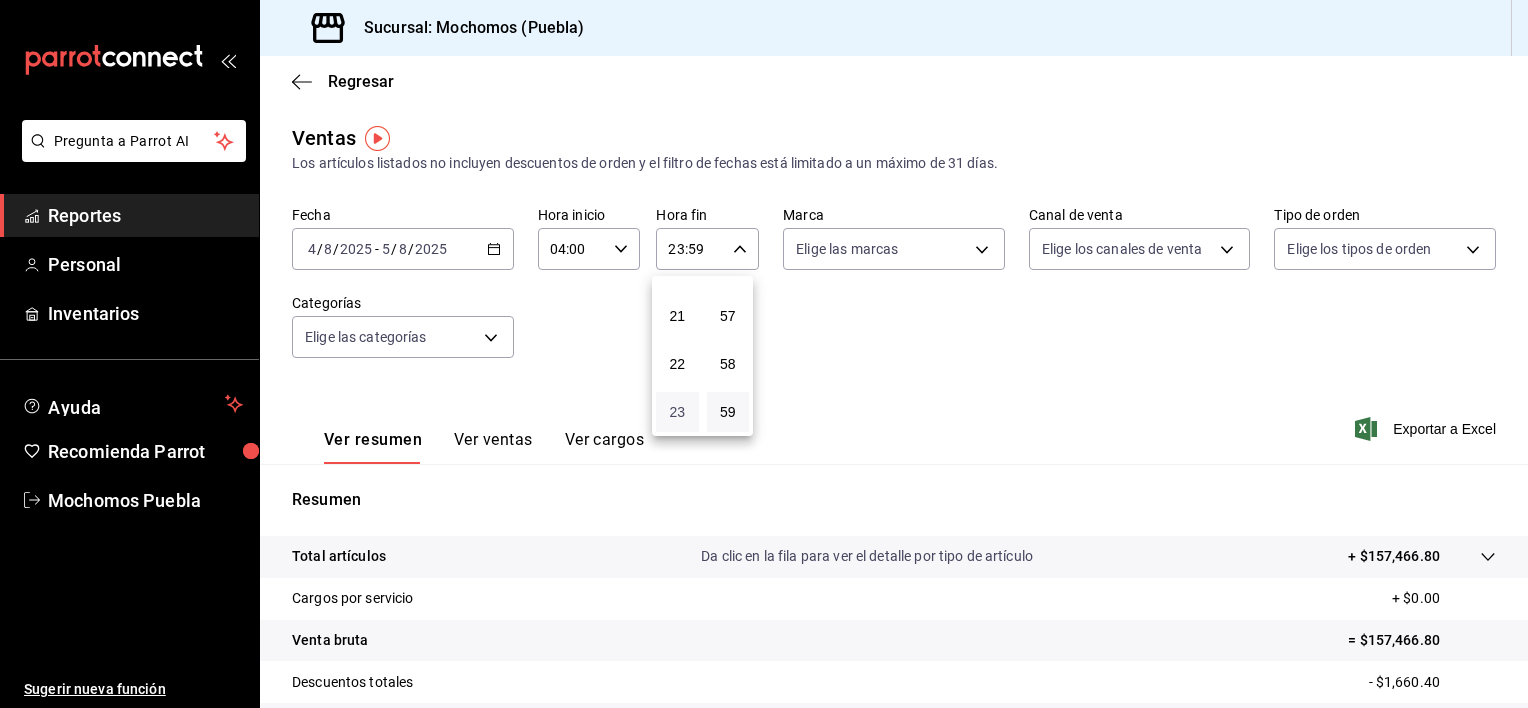 click on "23" at bounding box center [677, 412] 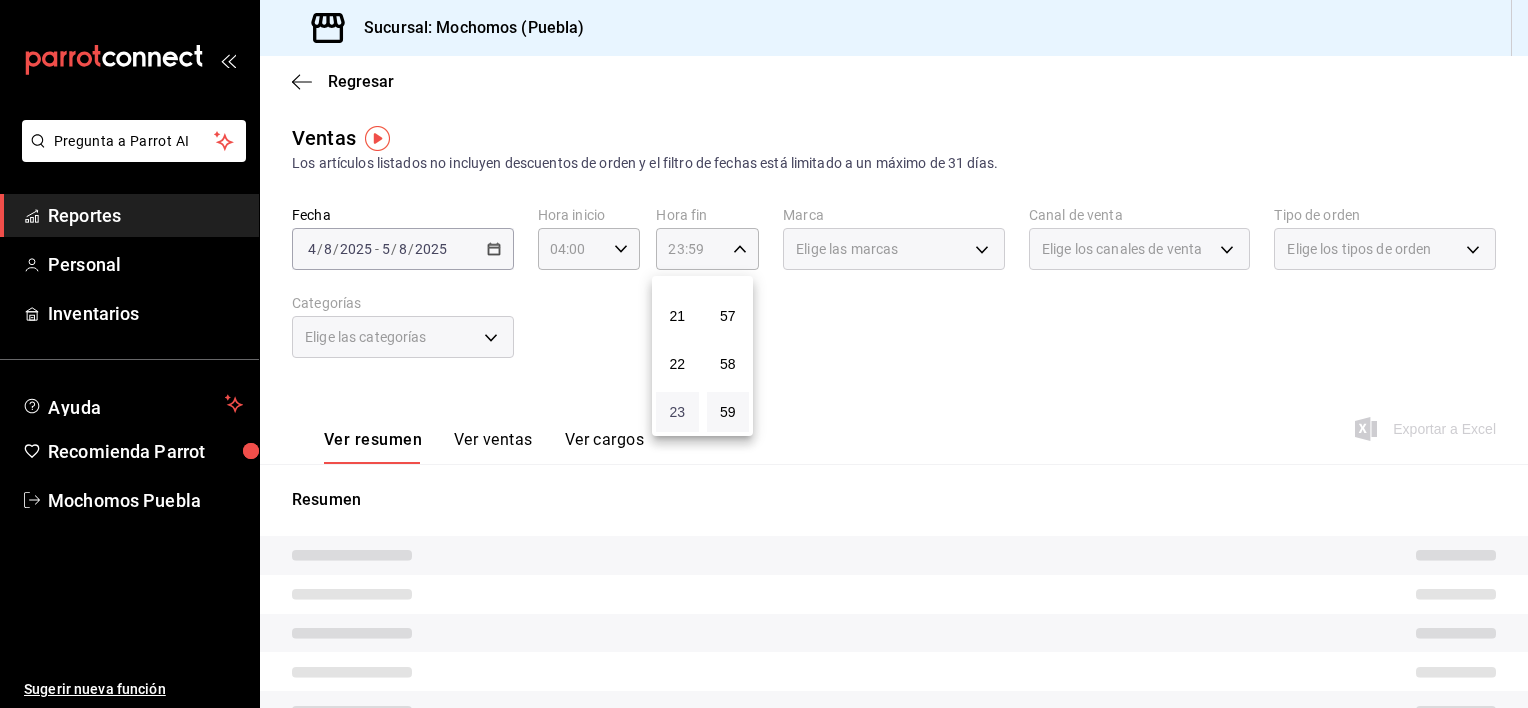 type 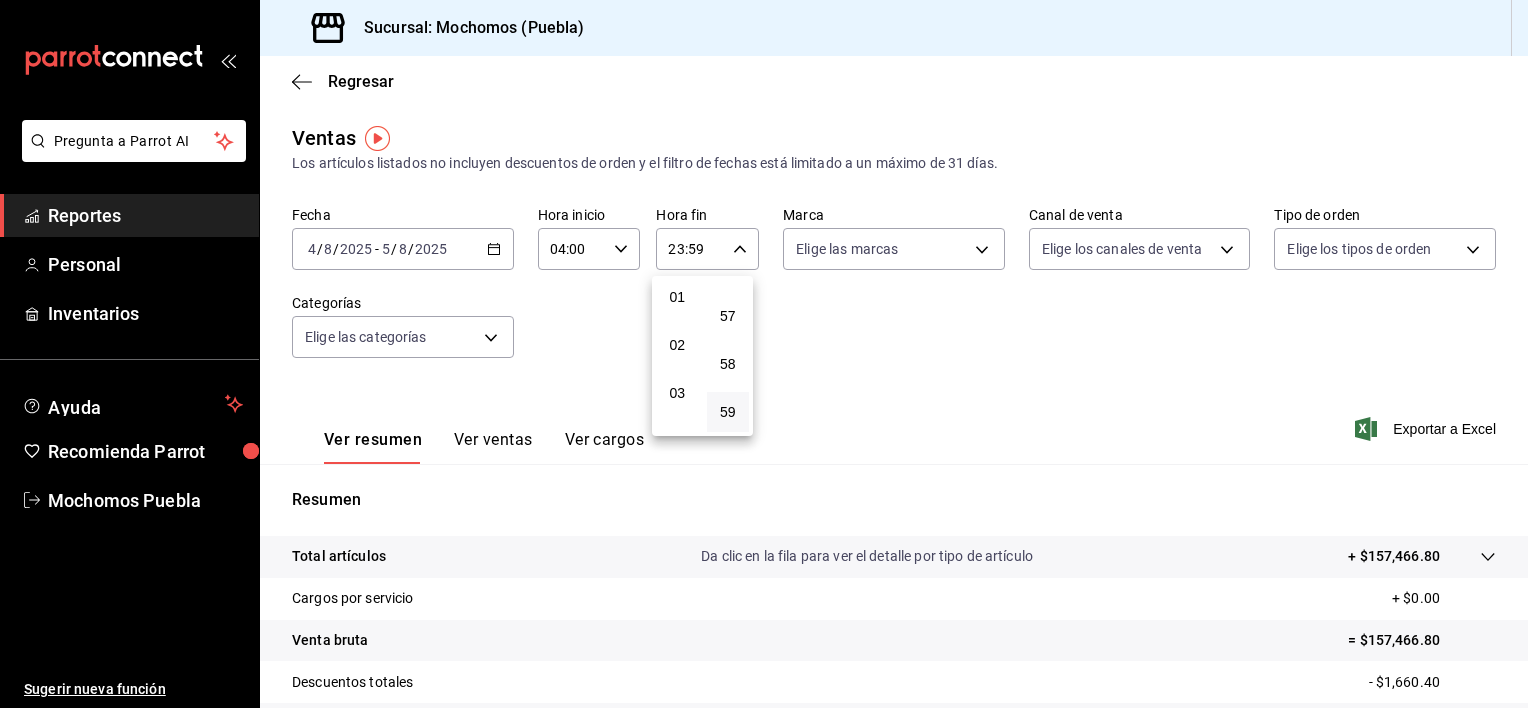 scroll, scrollTop: 91, scrollLeft: 0, axis: vertical 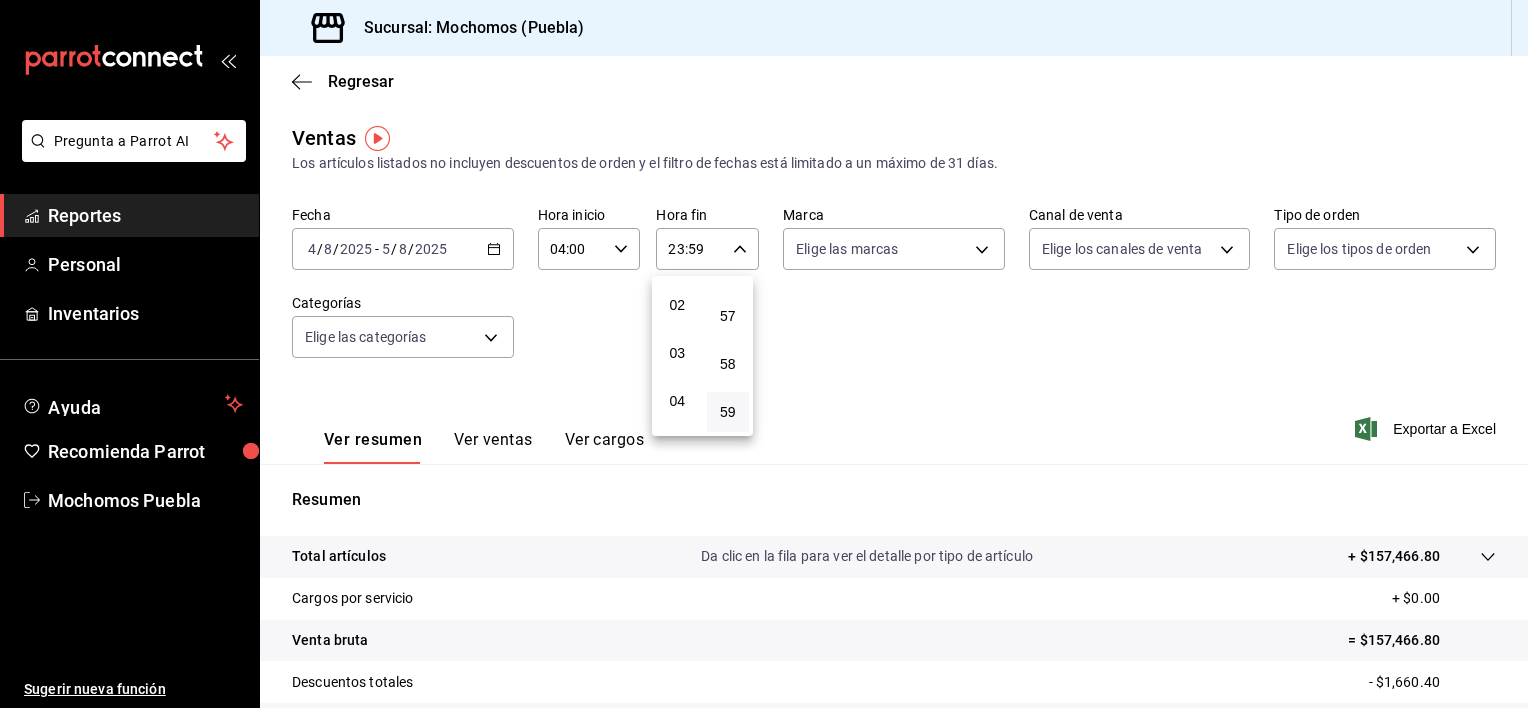 click on "04" at bounding box center [677, 401] 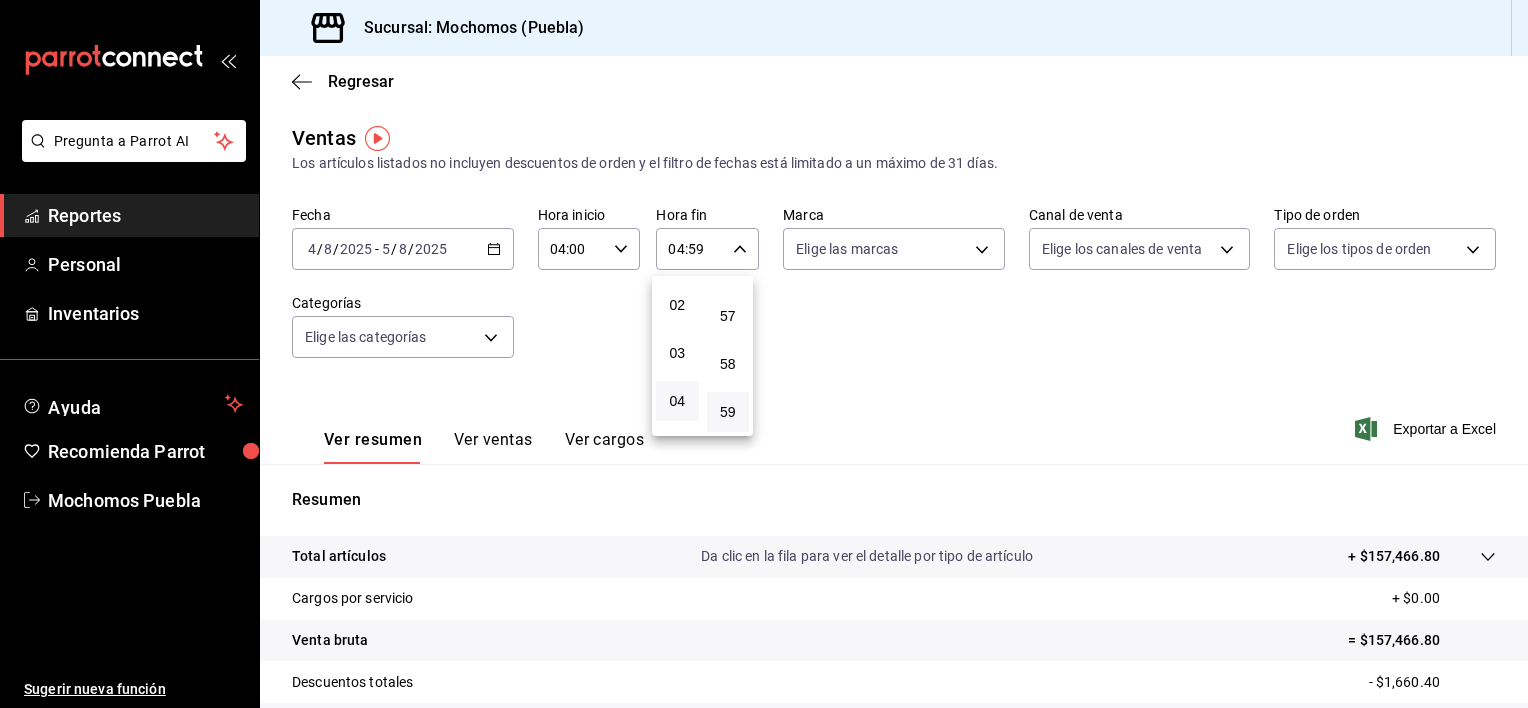 click on "59" at bounding box center (728, 412) 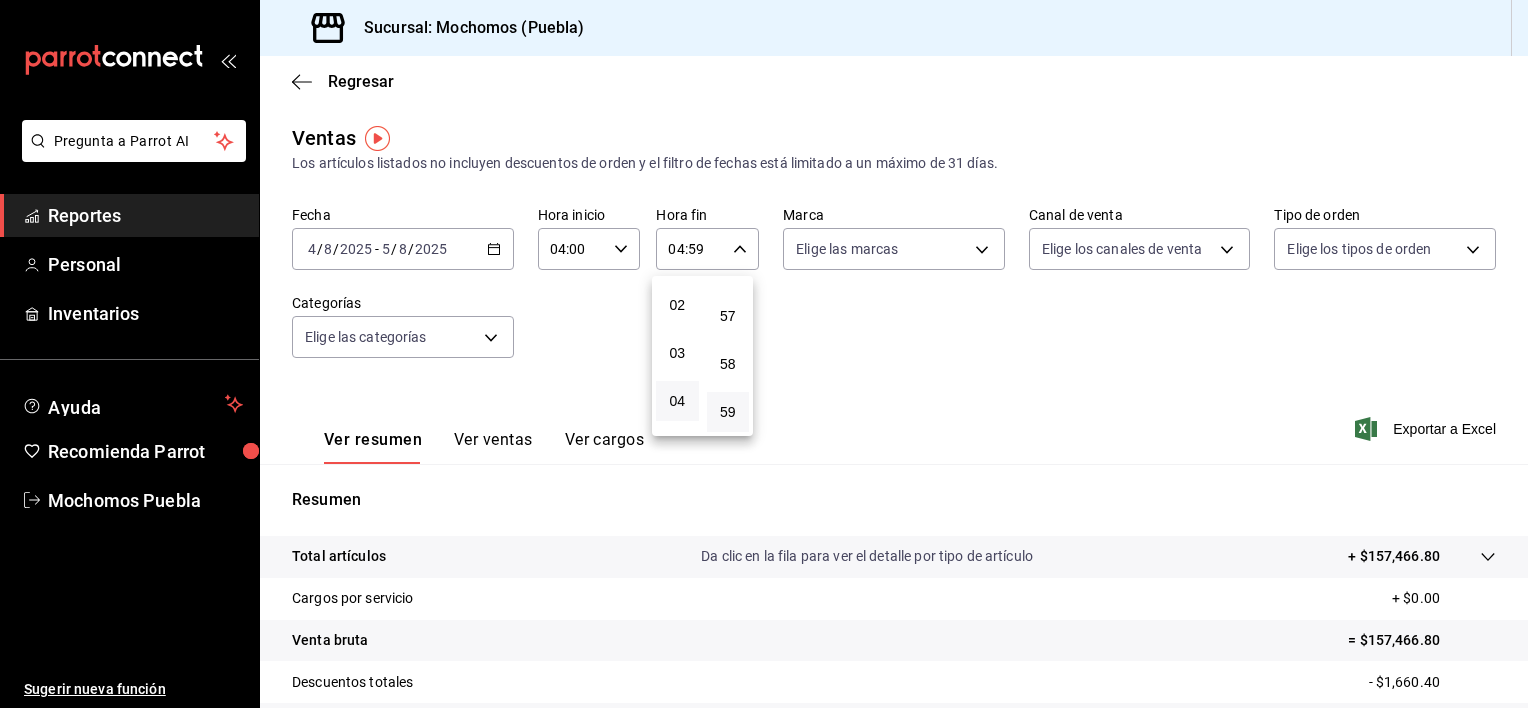 scroll, scrollTop: 2688, scrollLeft: 0, axis: vertical 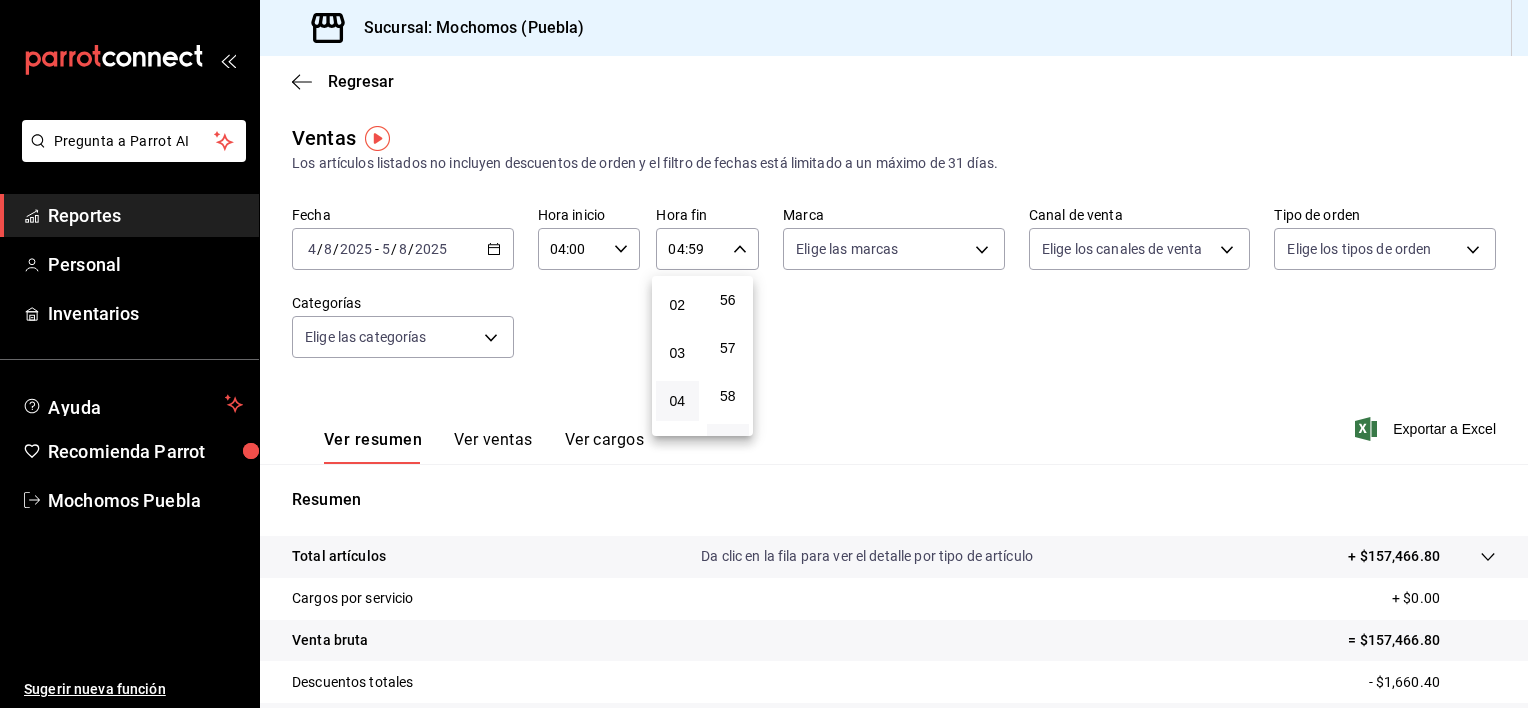 click at bounding box center (764, 354) 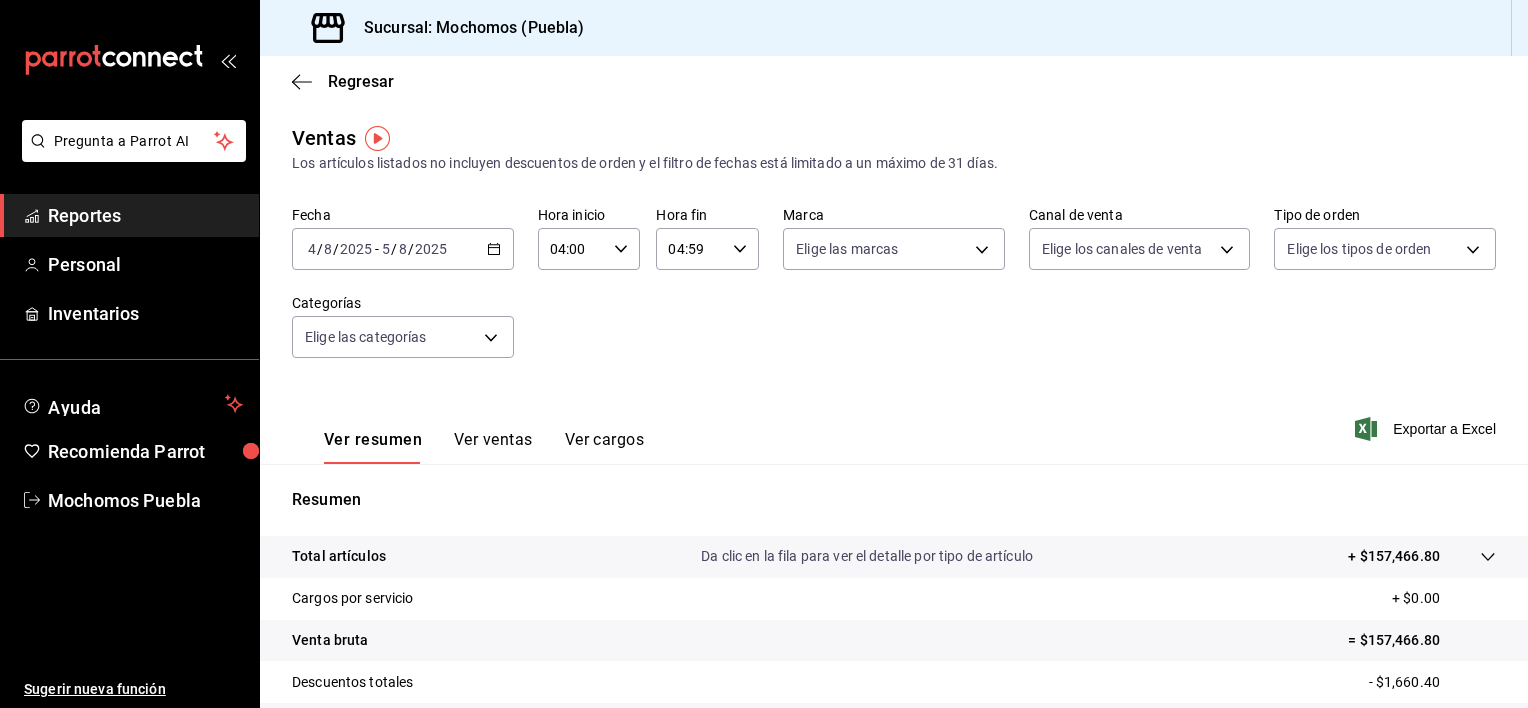 click 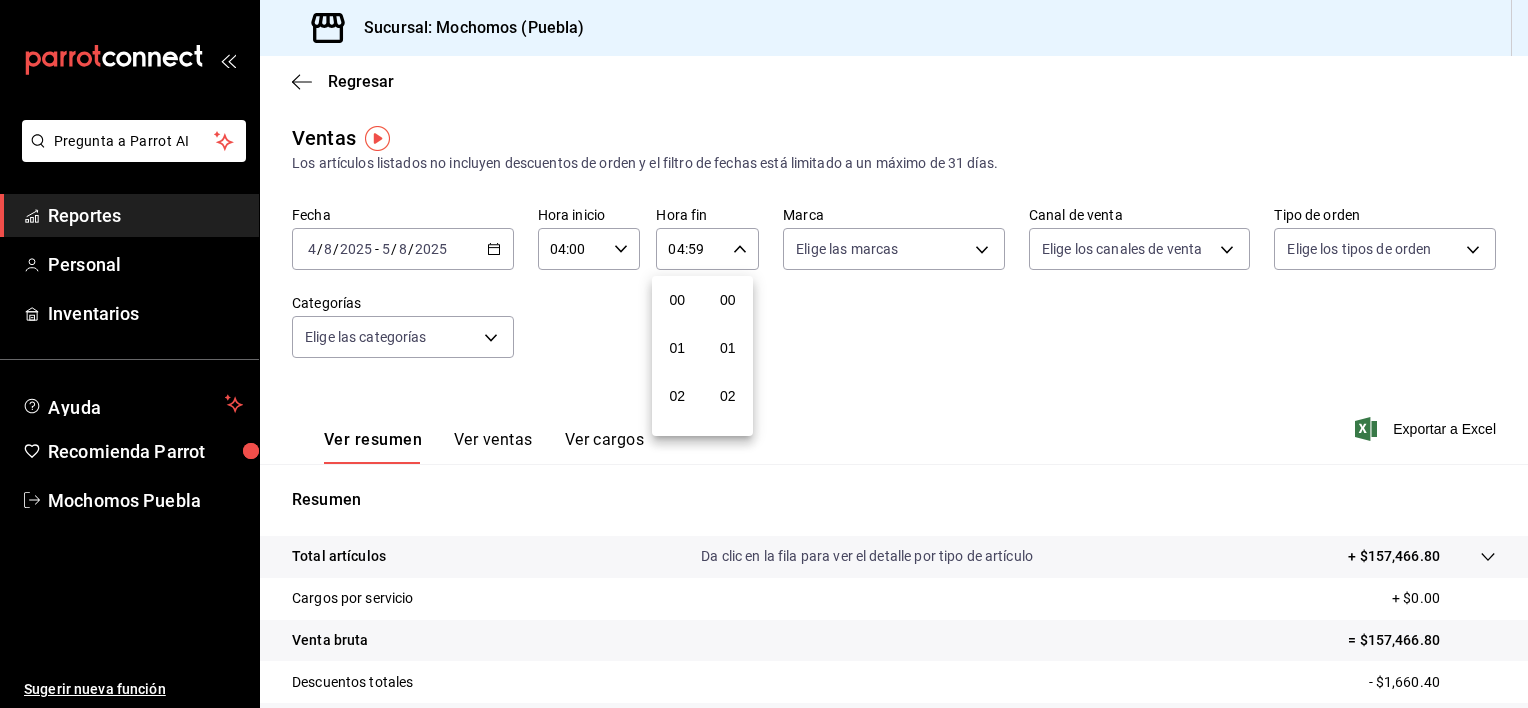 scroll, scrollTop: 195, scrollLeft: 0, axis: vertical 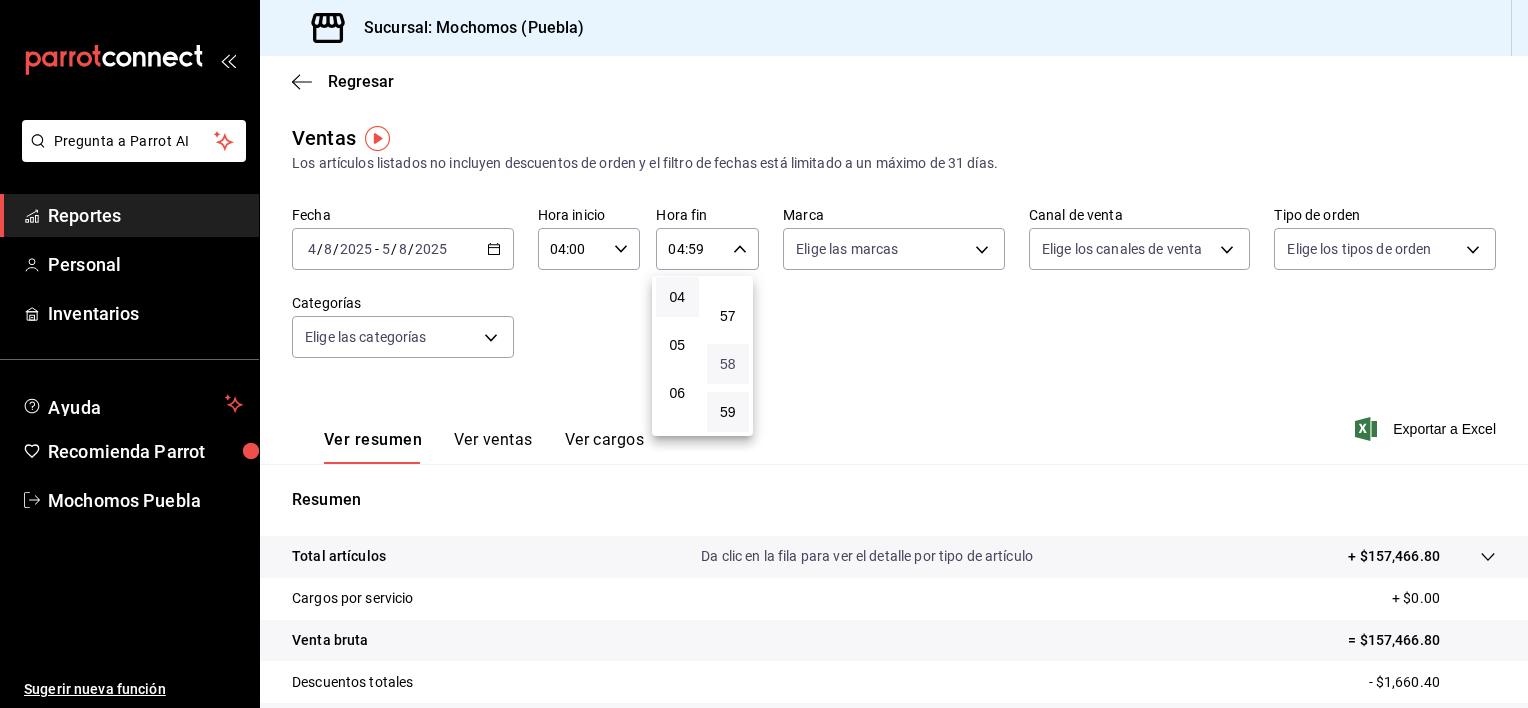 click on "58" at bounding box center [728, 364] 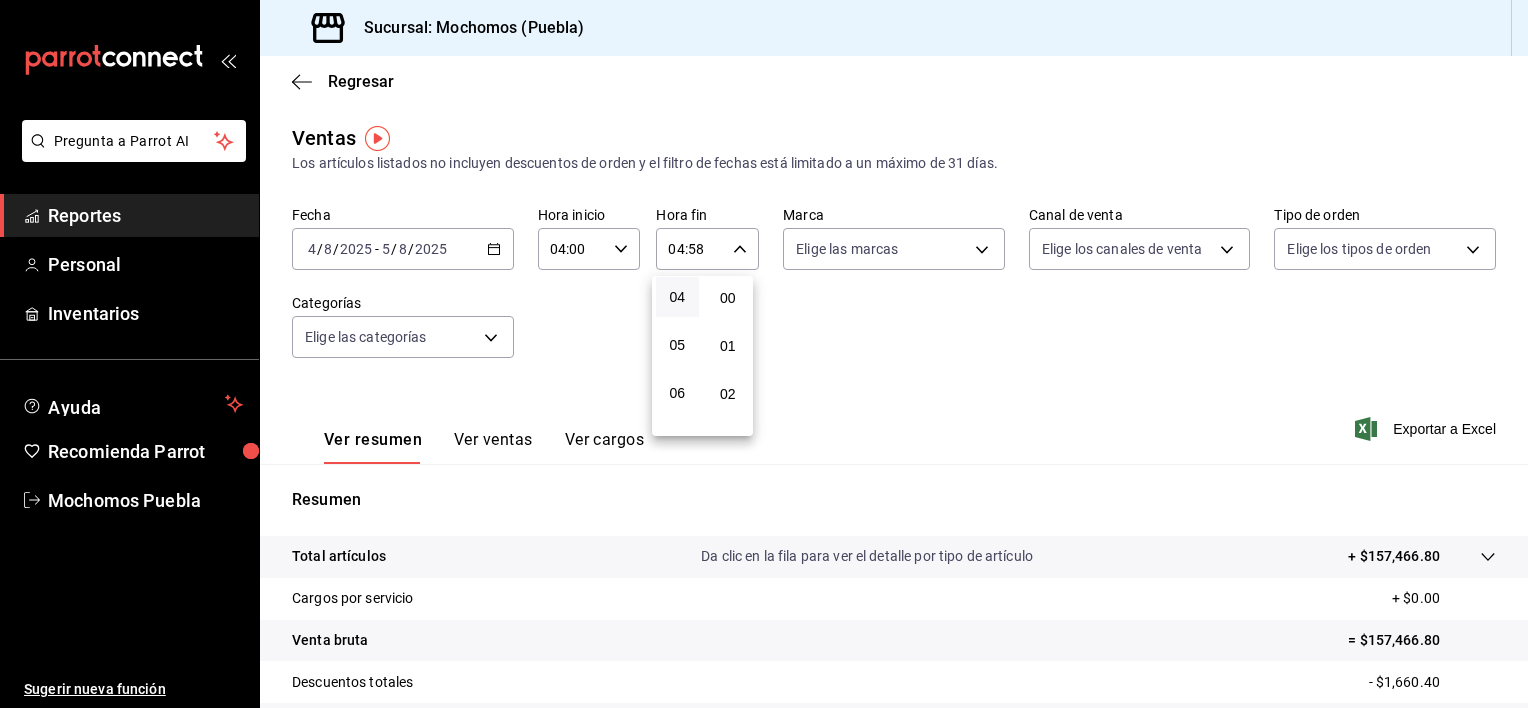 scroll, scrollTop: 0, scrollLeft: 0, axis: both 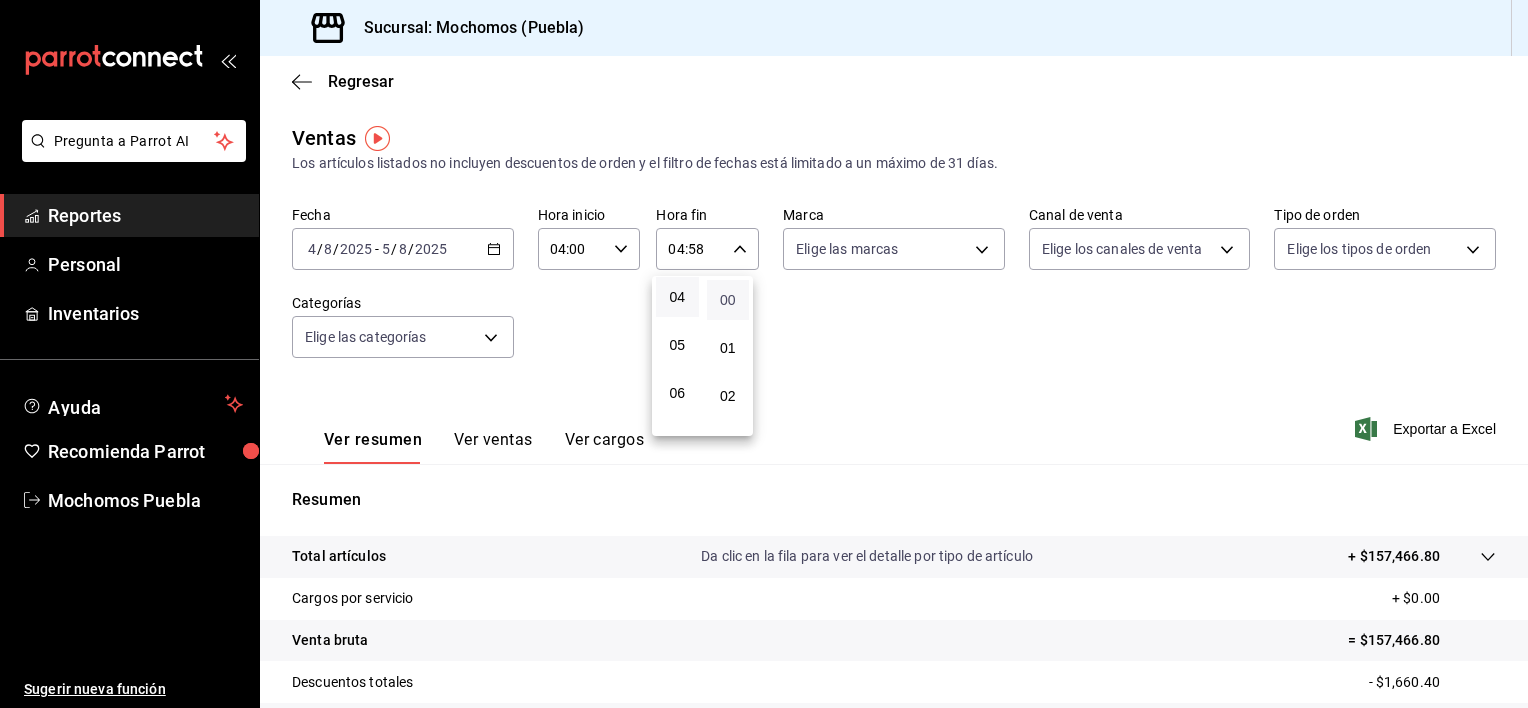 click on "00" at bounding box center [728, 300] 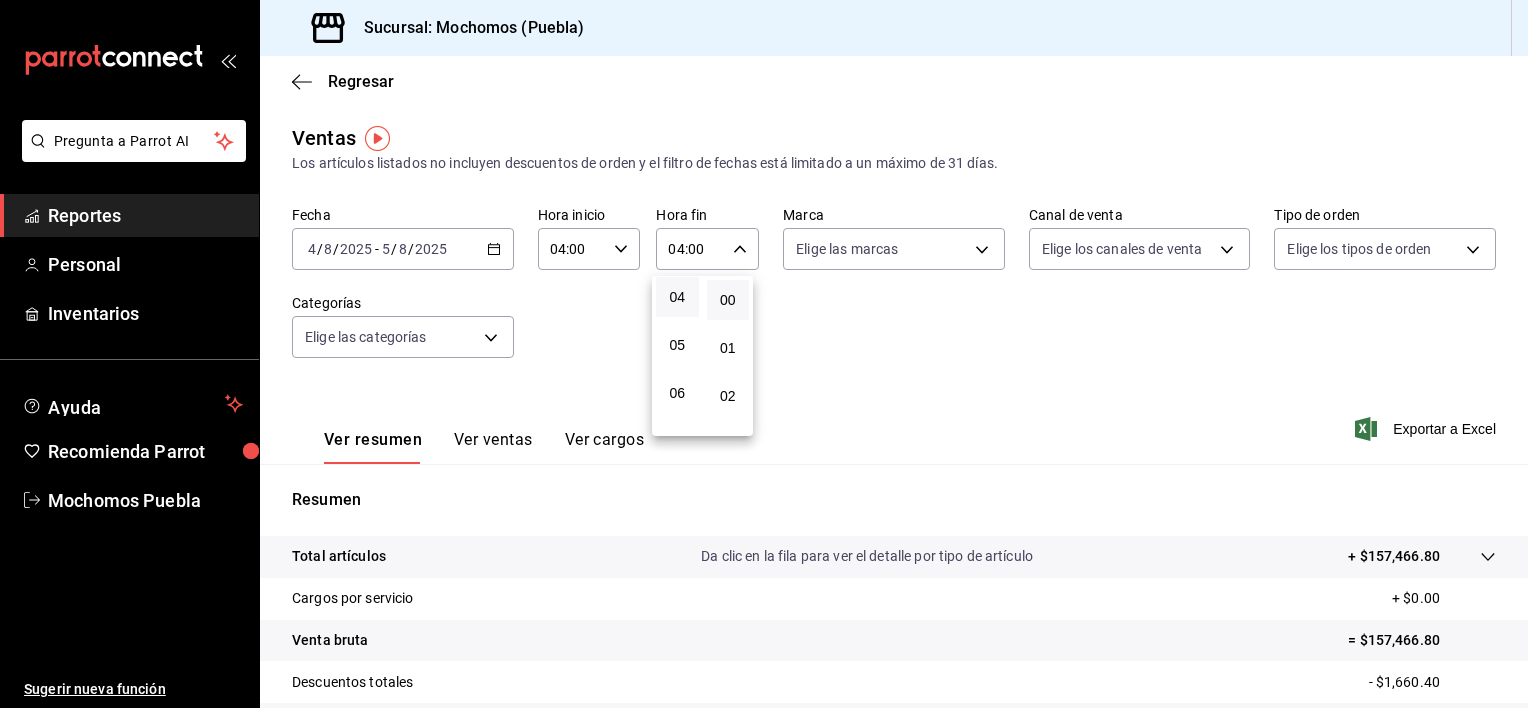 drag, startPoint x: 1527, startPoint y: 420, endPoint x: 1507, endPoint y: 480, distance: 63.245552 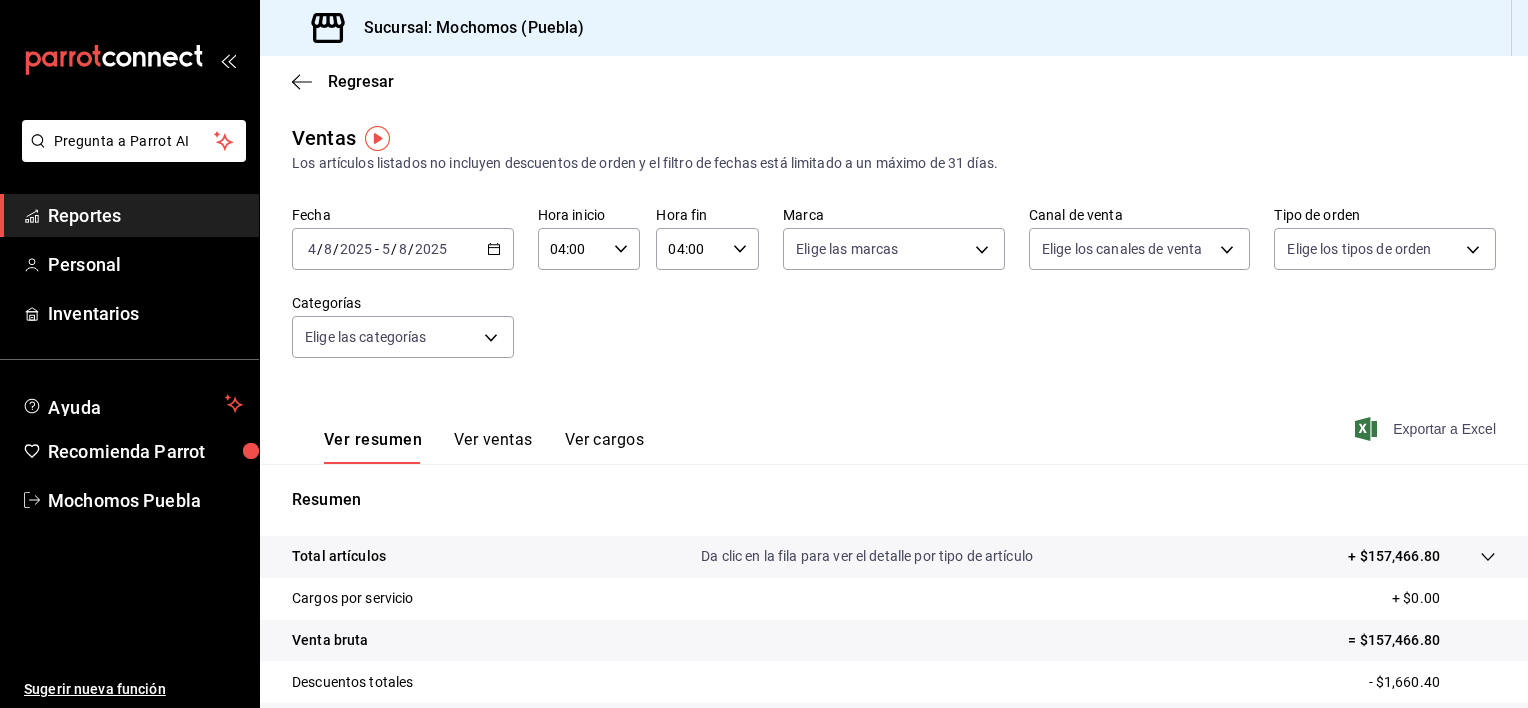 click on "Exportar a Excel" at bounding box center [1427, 429] 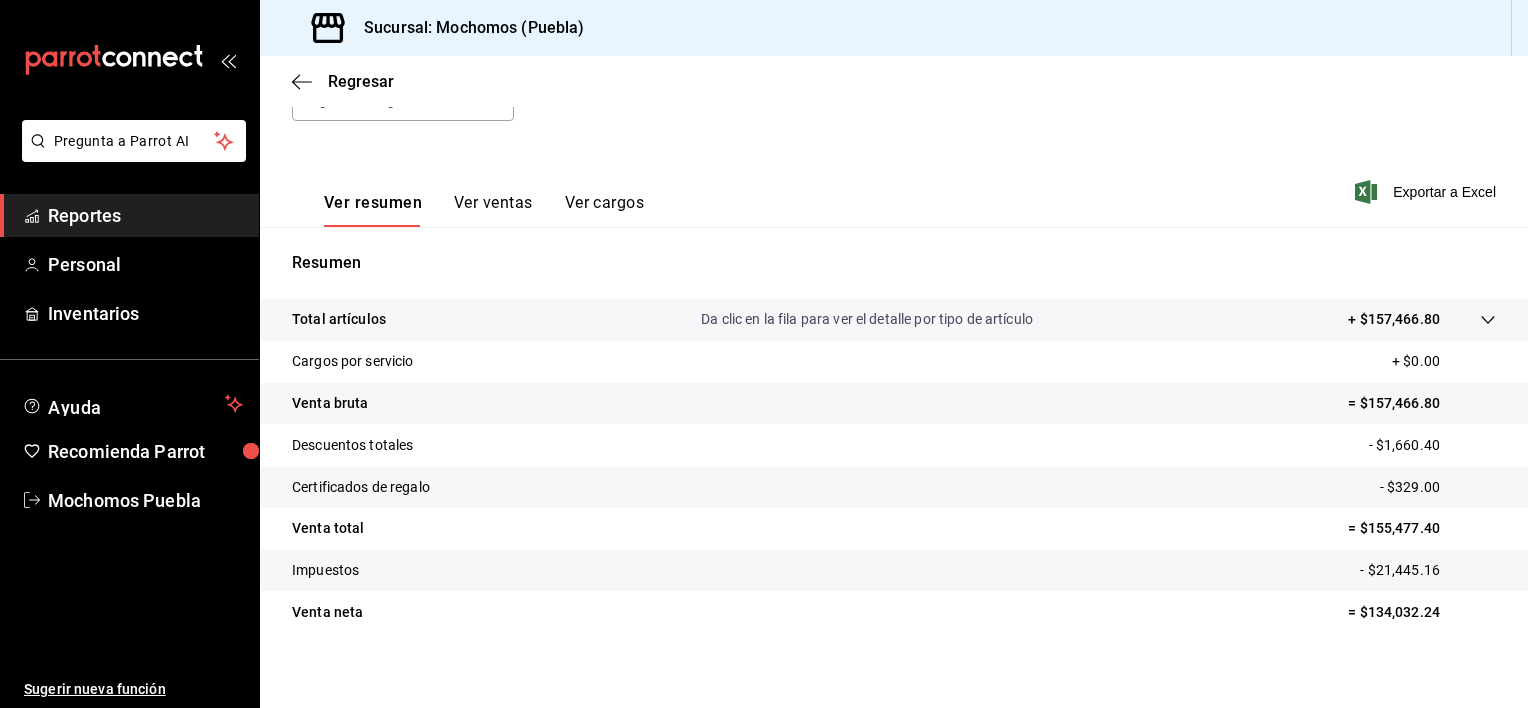 scroll, scrollTop: 250, scrollLeft: 0, axis: vertical 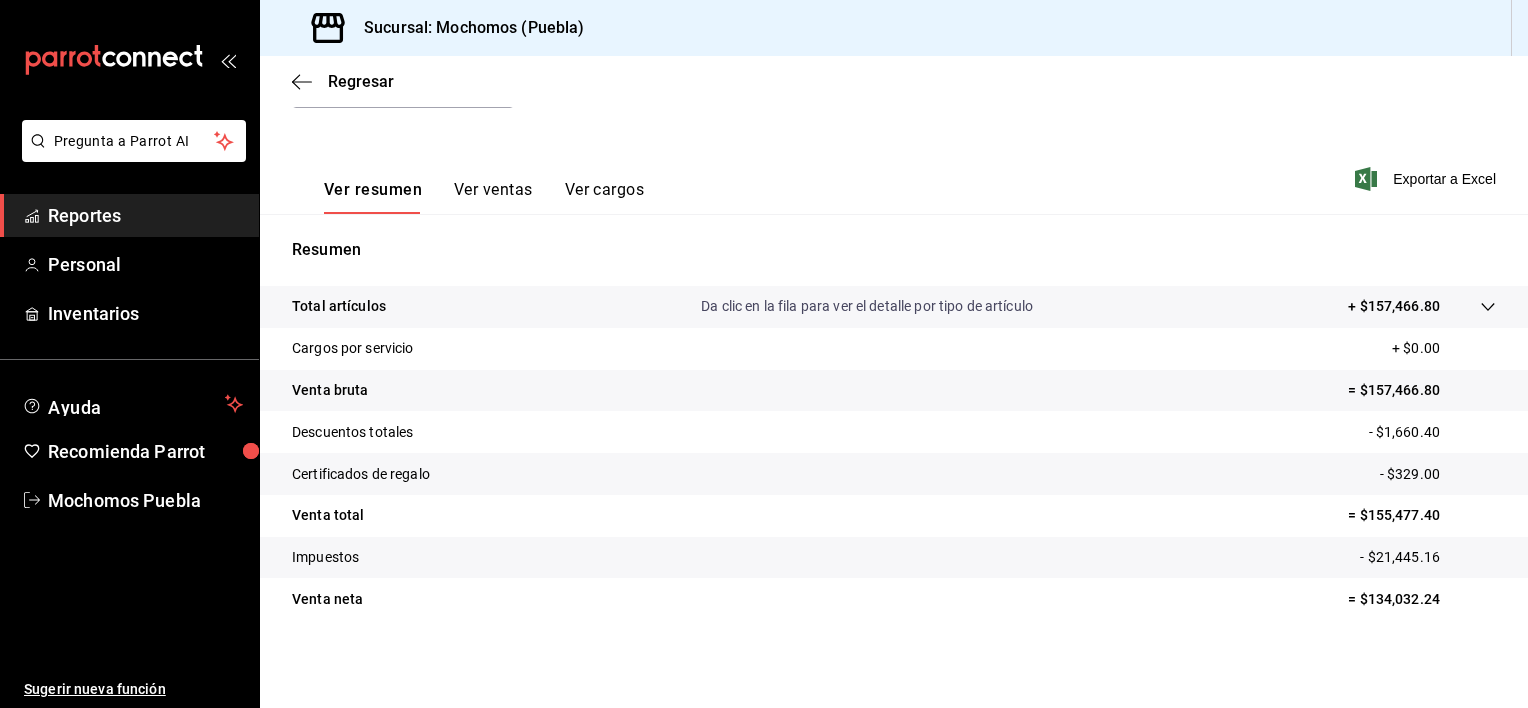 click on "Reportes" at bounding box center (145, 215) 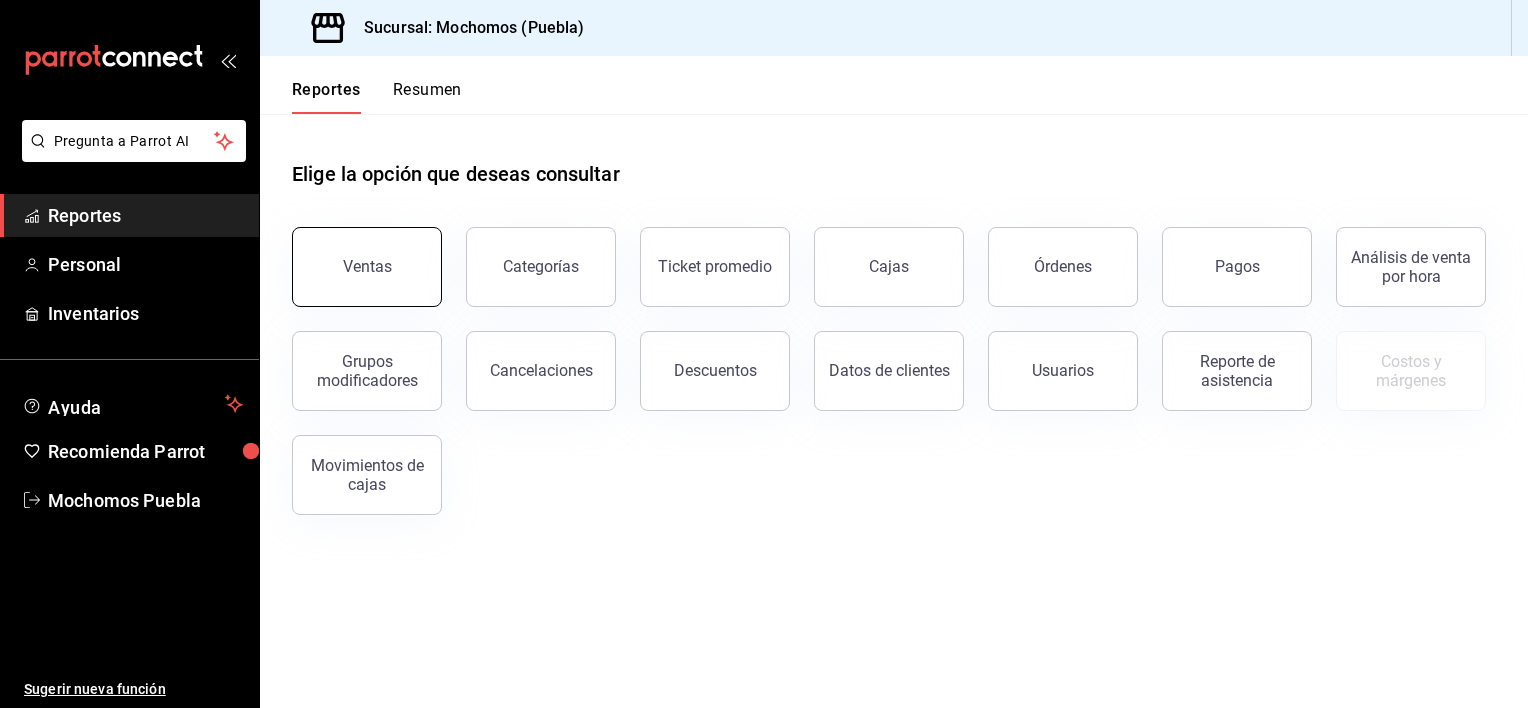 click on "Ventas" at bounding box center (367, 266) 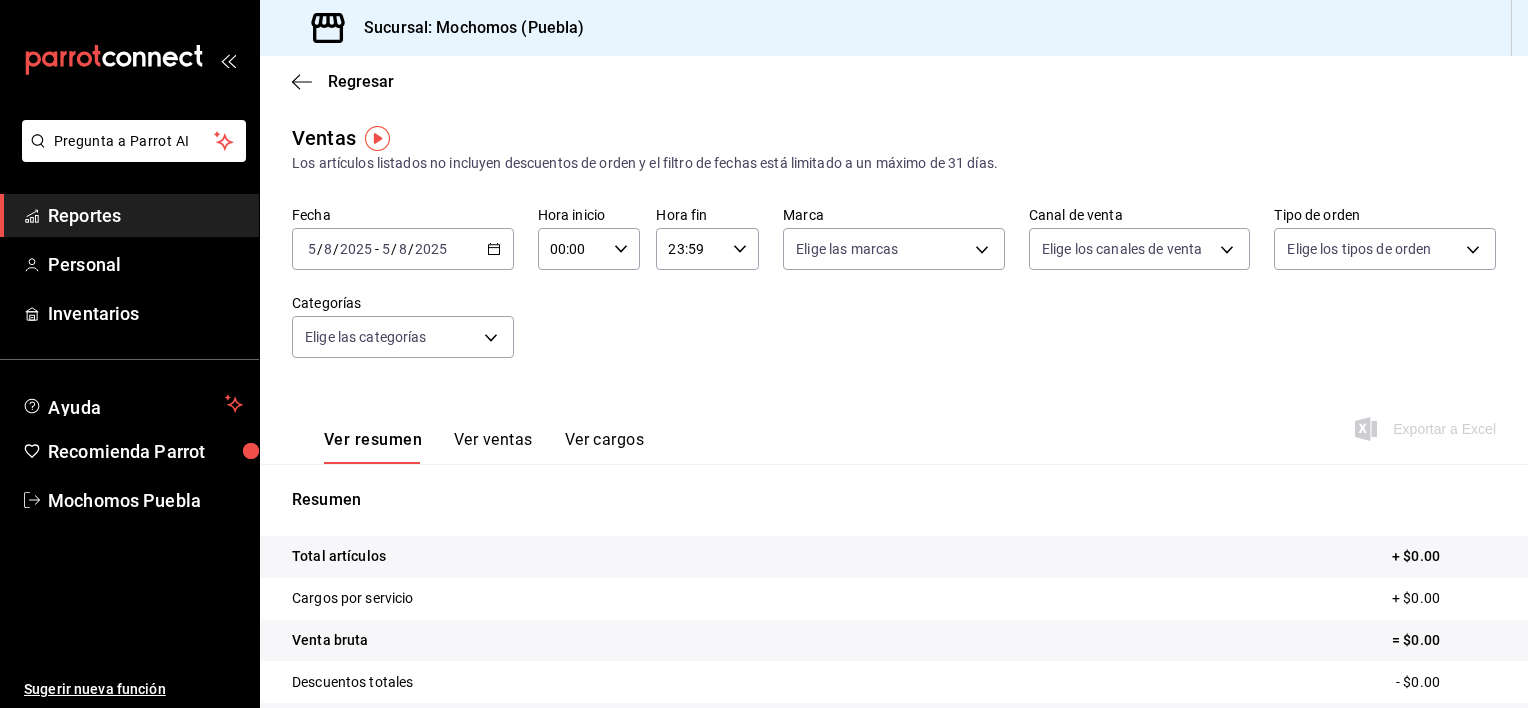 click 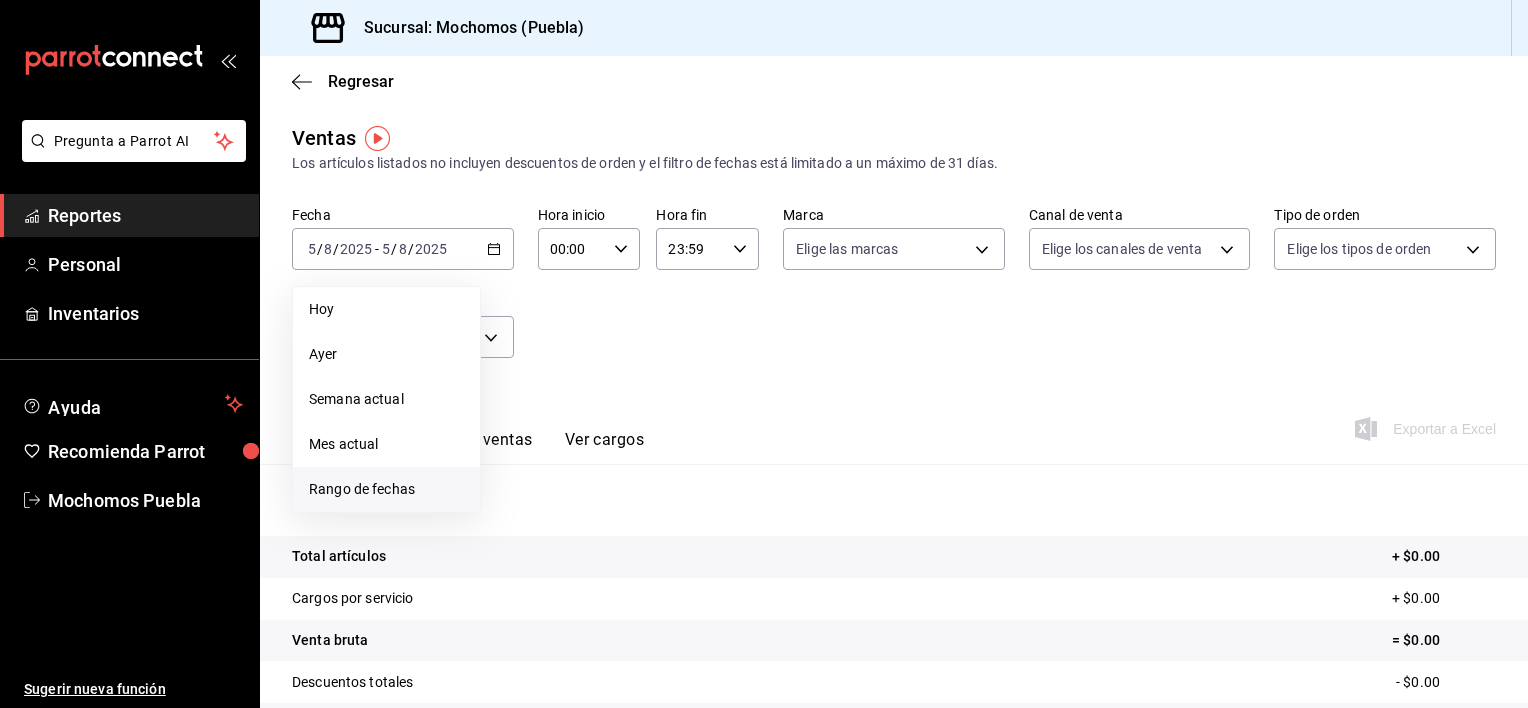 click on "Rango de fechas" at bounding box center [386, 489] 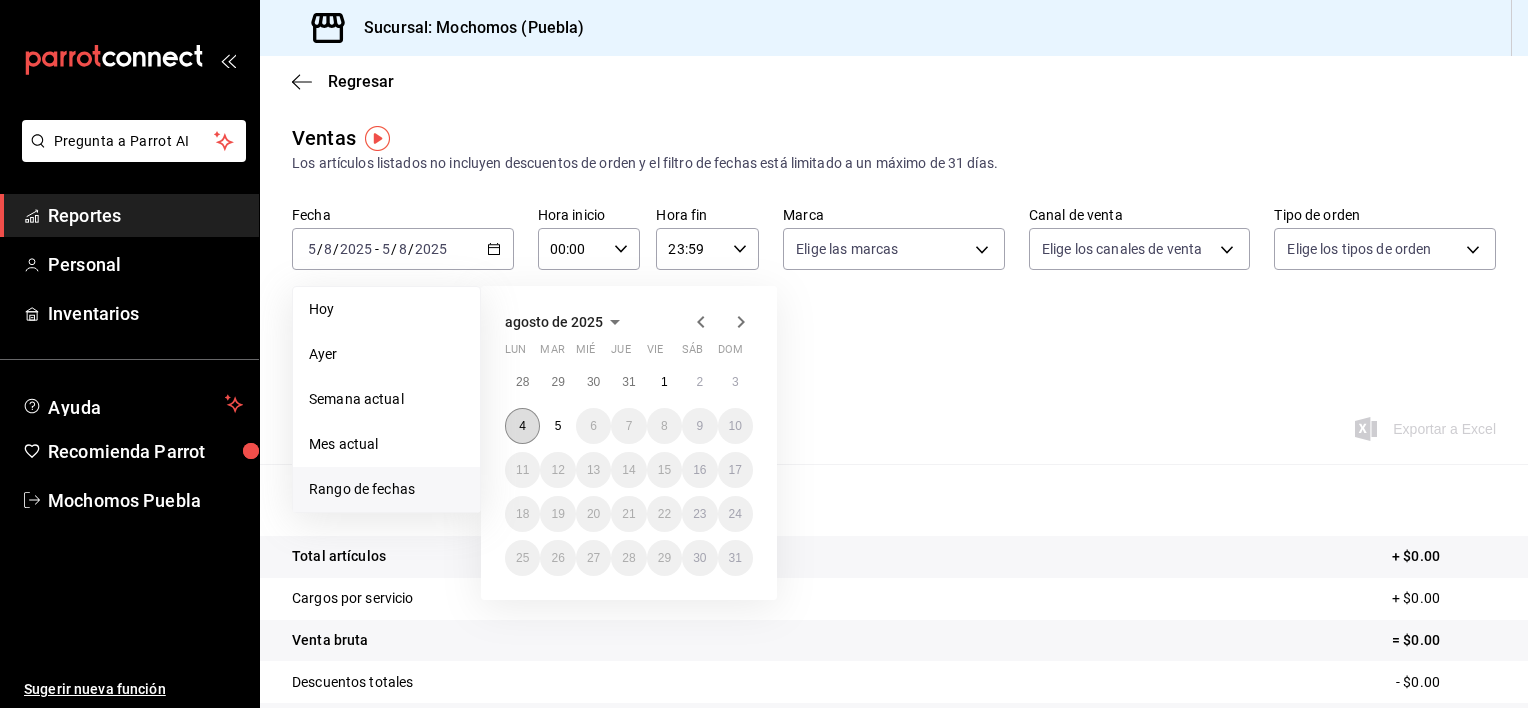 click on "4" at bounding box center (522, 426) 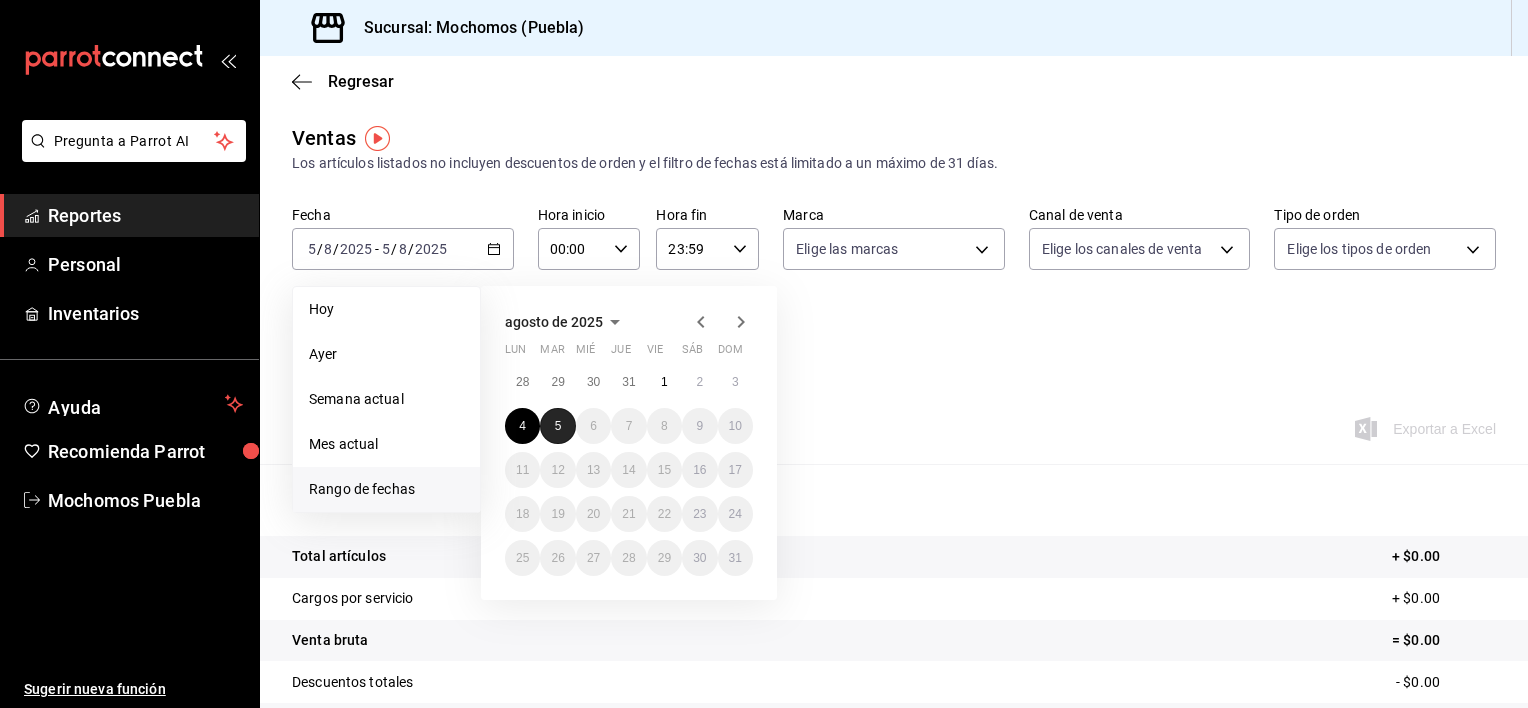 click on "5" at bounding box center [558, 426] 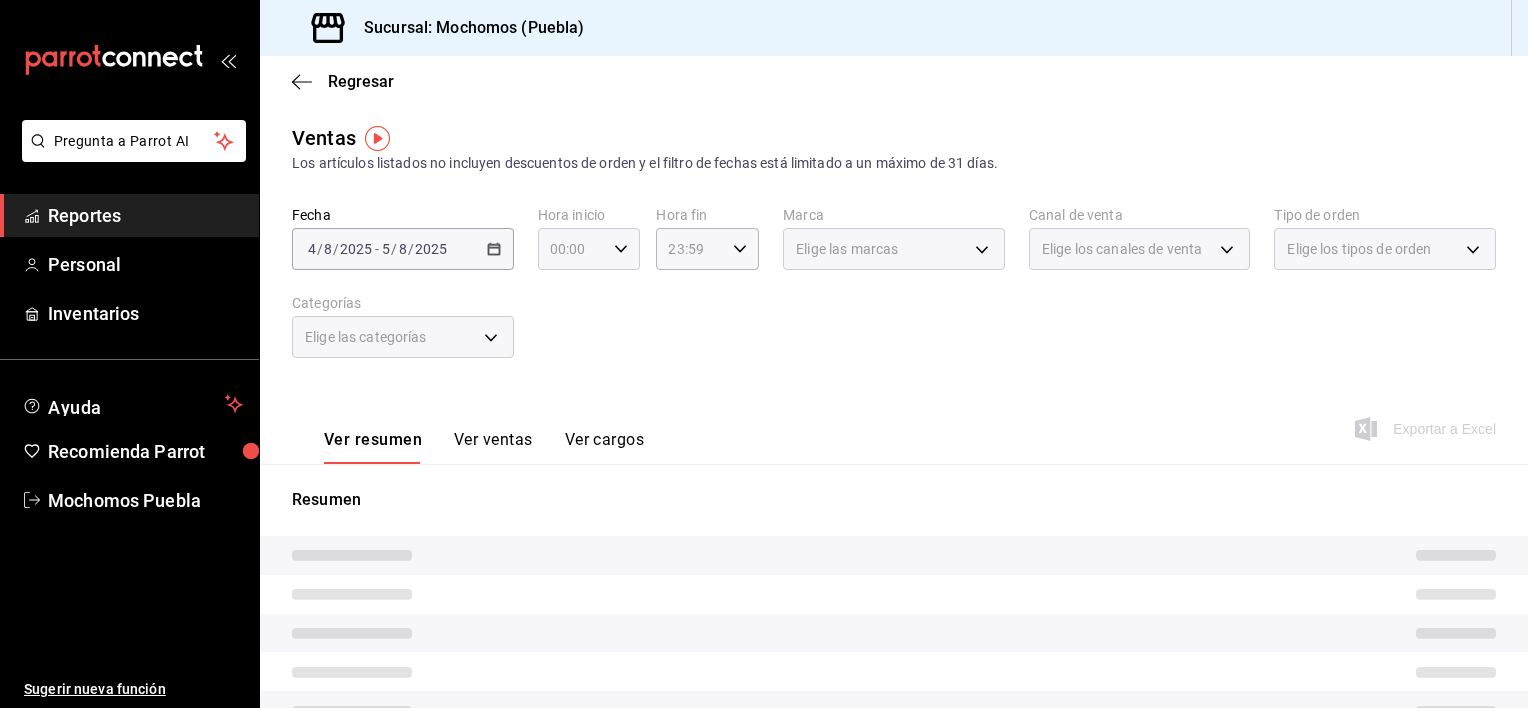 click 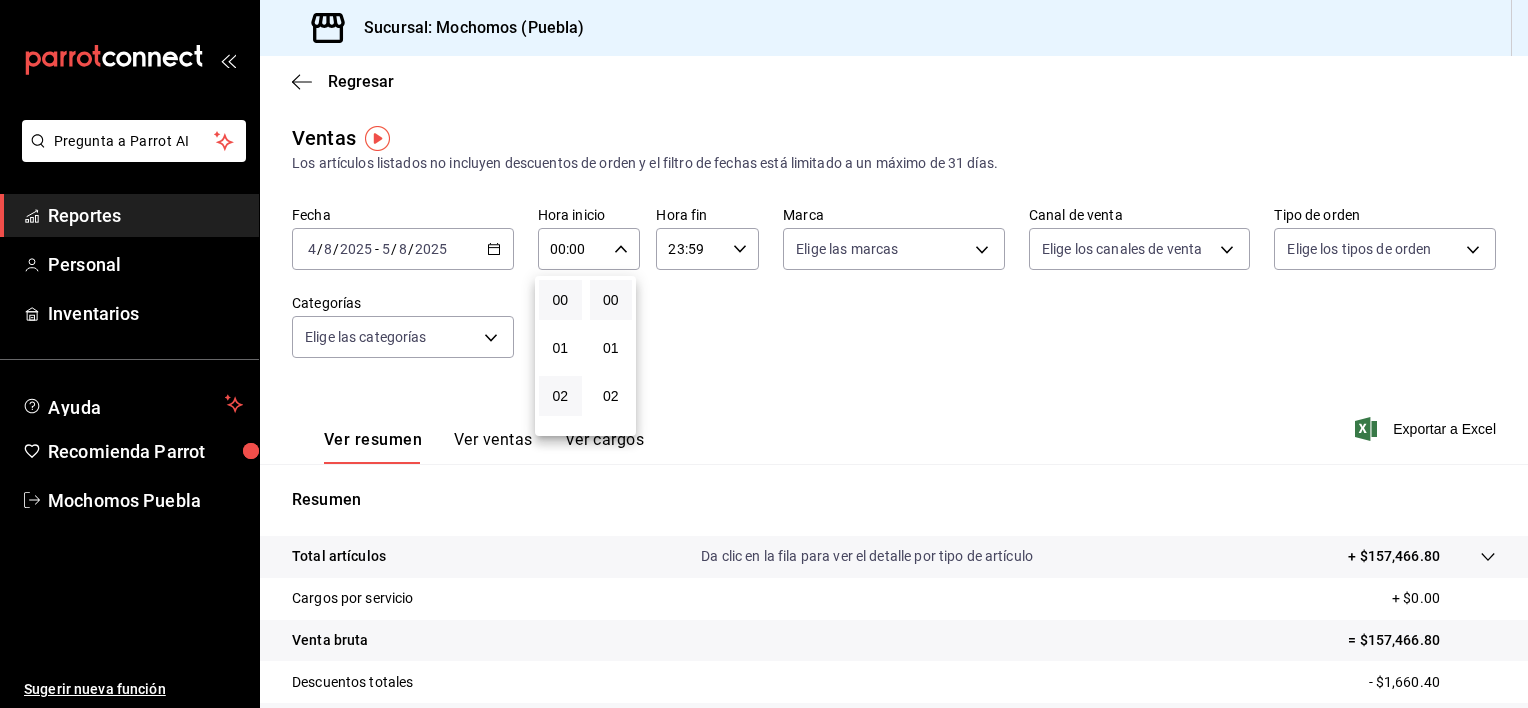 click on "02" at bounding box center (560, 396) 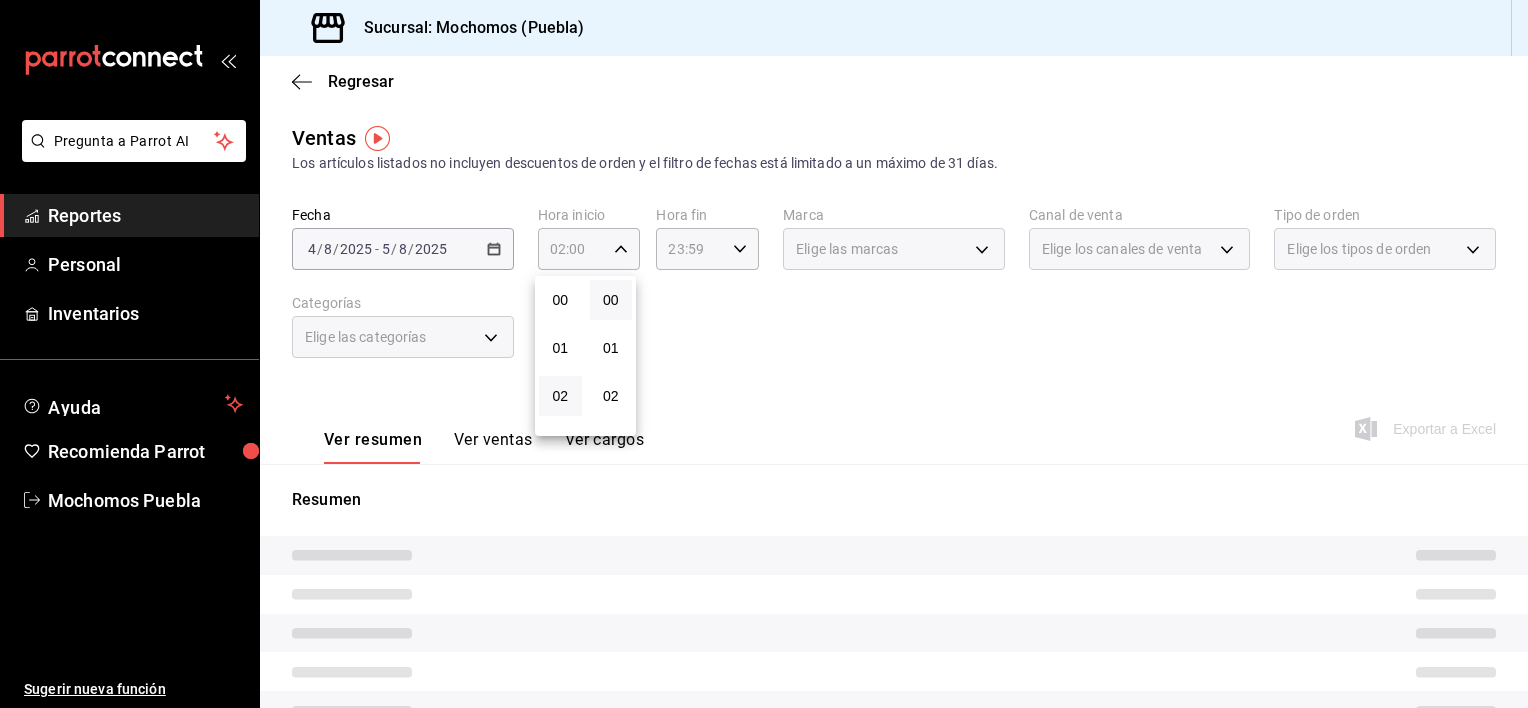 type 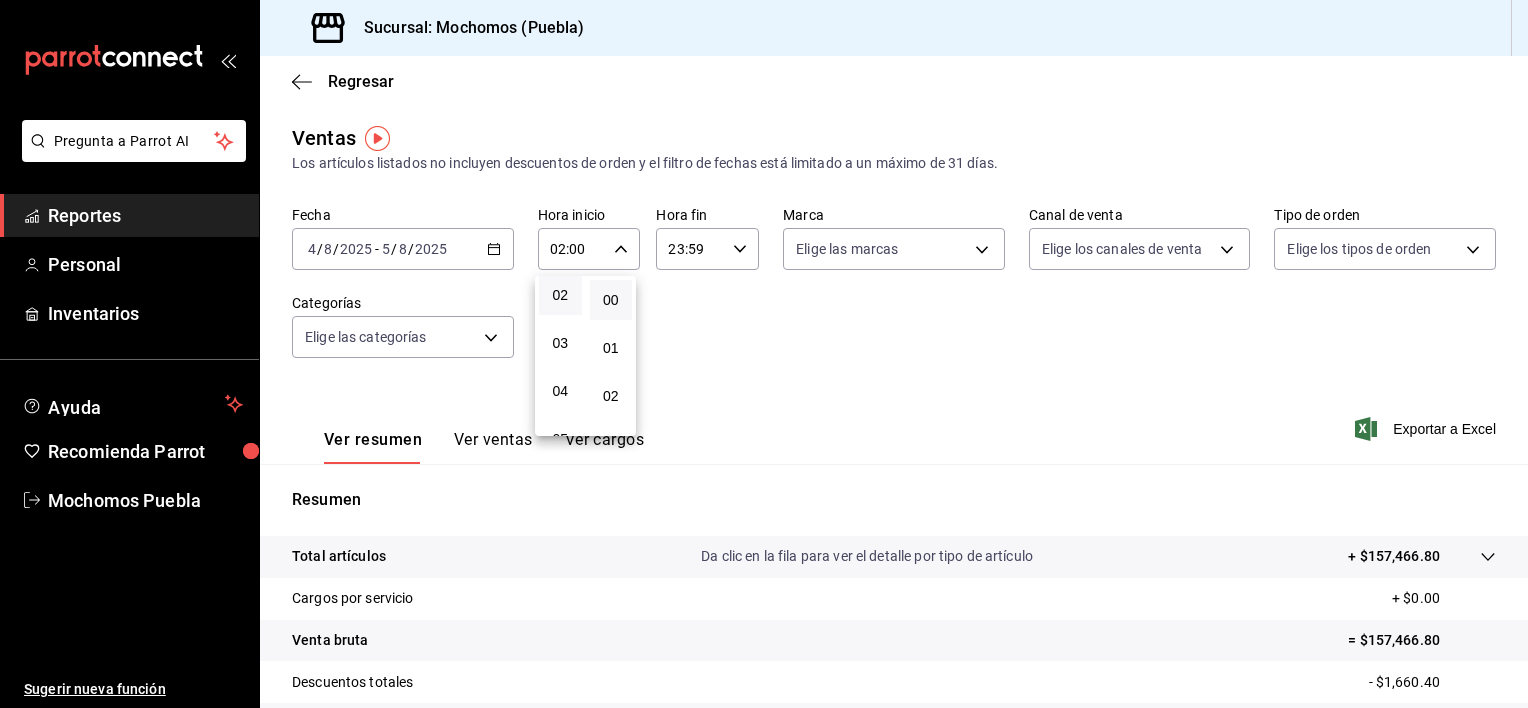 scroll, scrollTop: 120, scrollLeft: 0, axis: vertical 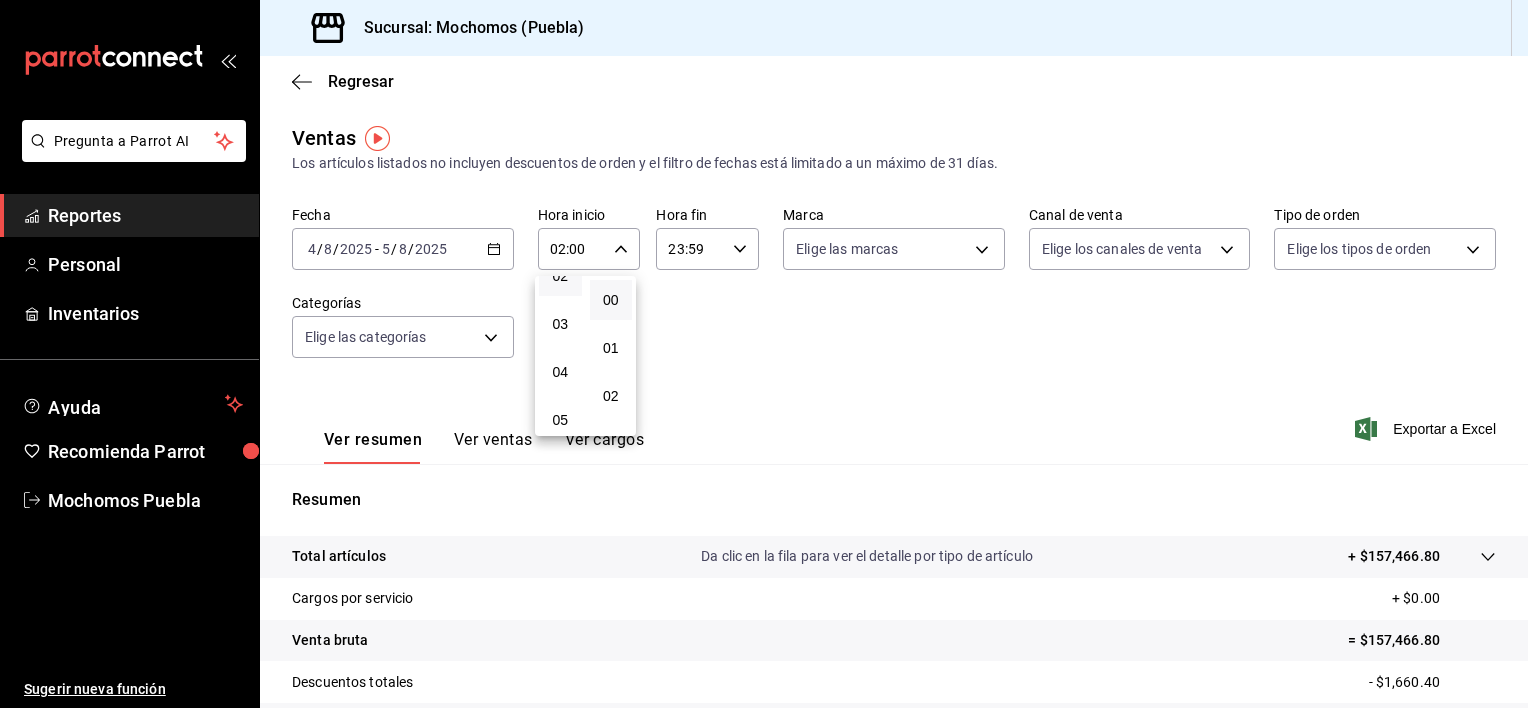 click on "04" at bounding box center (560, 372) 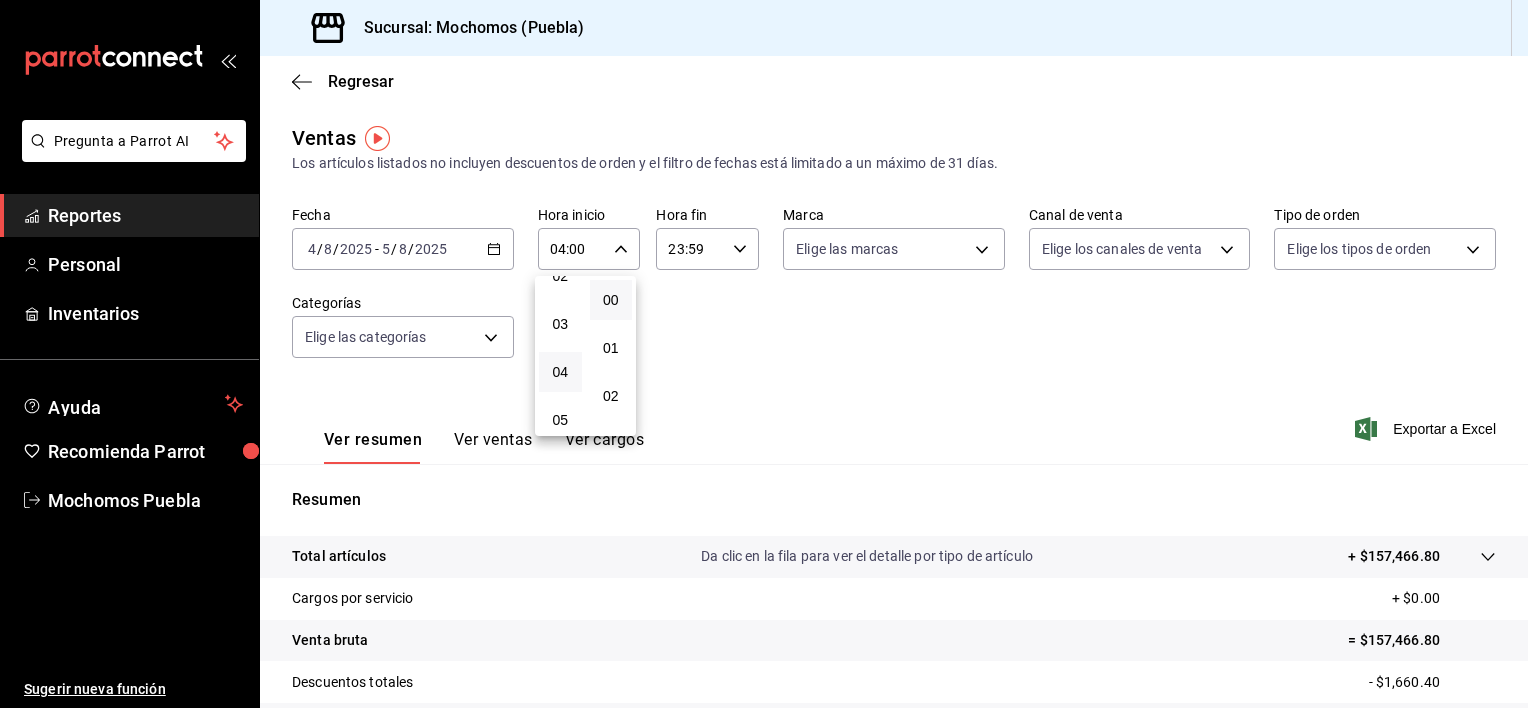 click at bounding box center (764, 354) 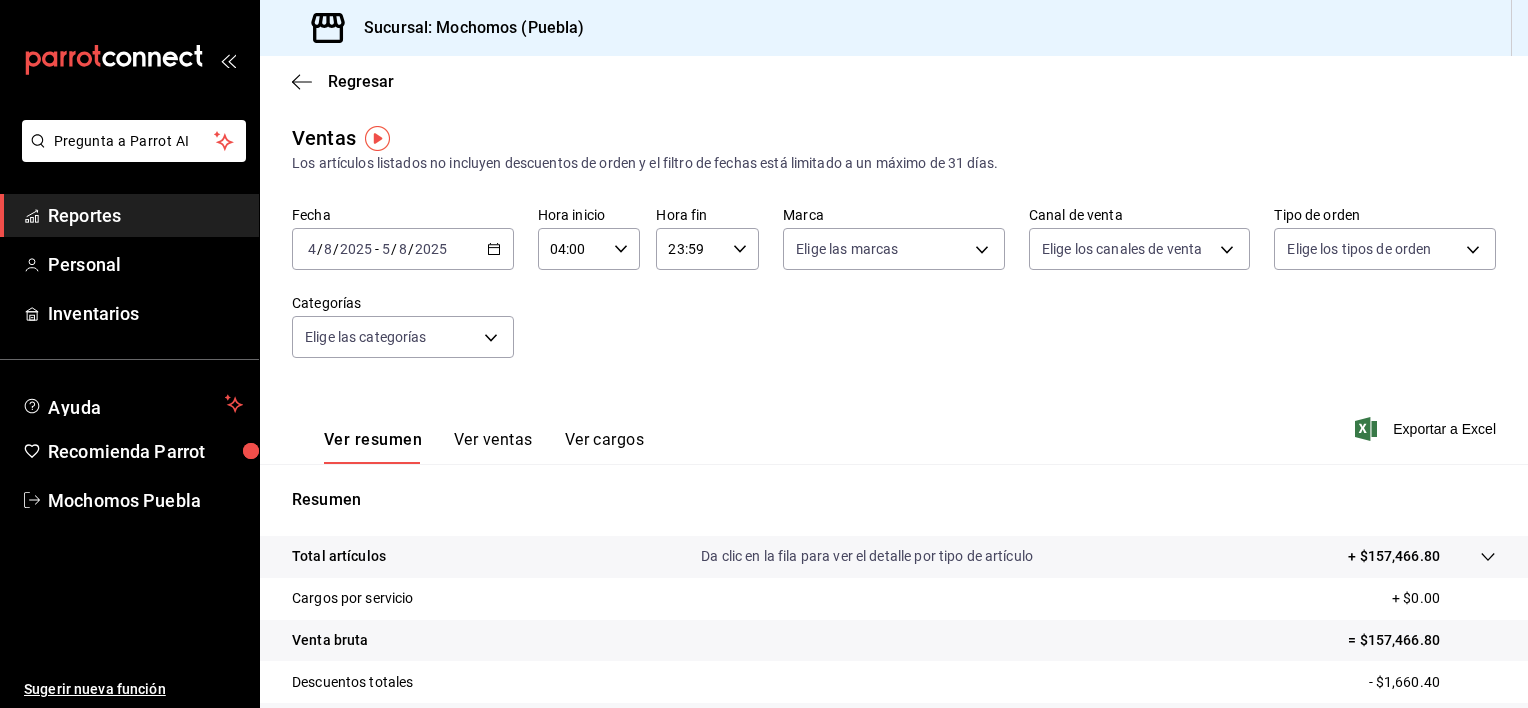 click on "23:59" at bounding box center [690, 249] 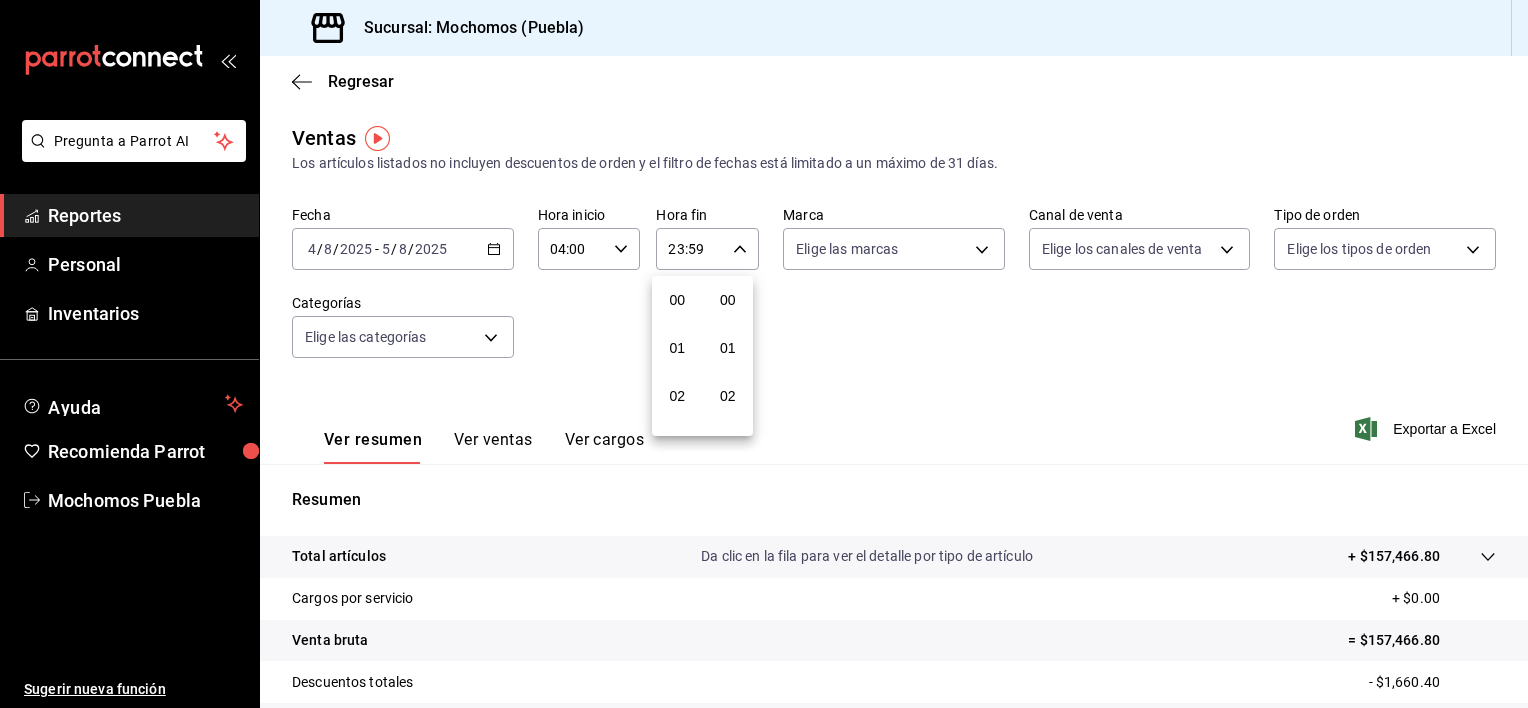 scroll, scrollTop: 1011, scrollLeft: 0, axis: vertical 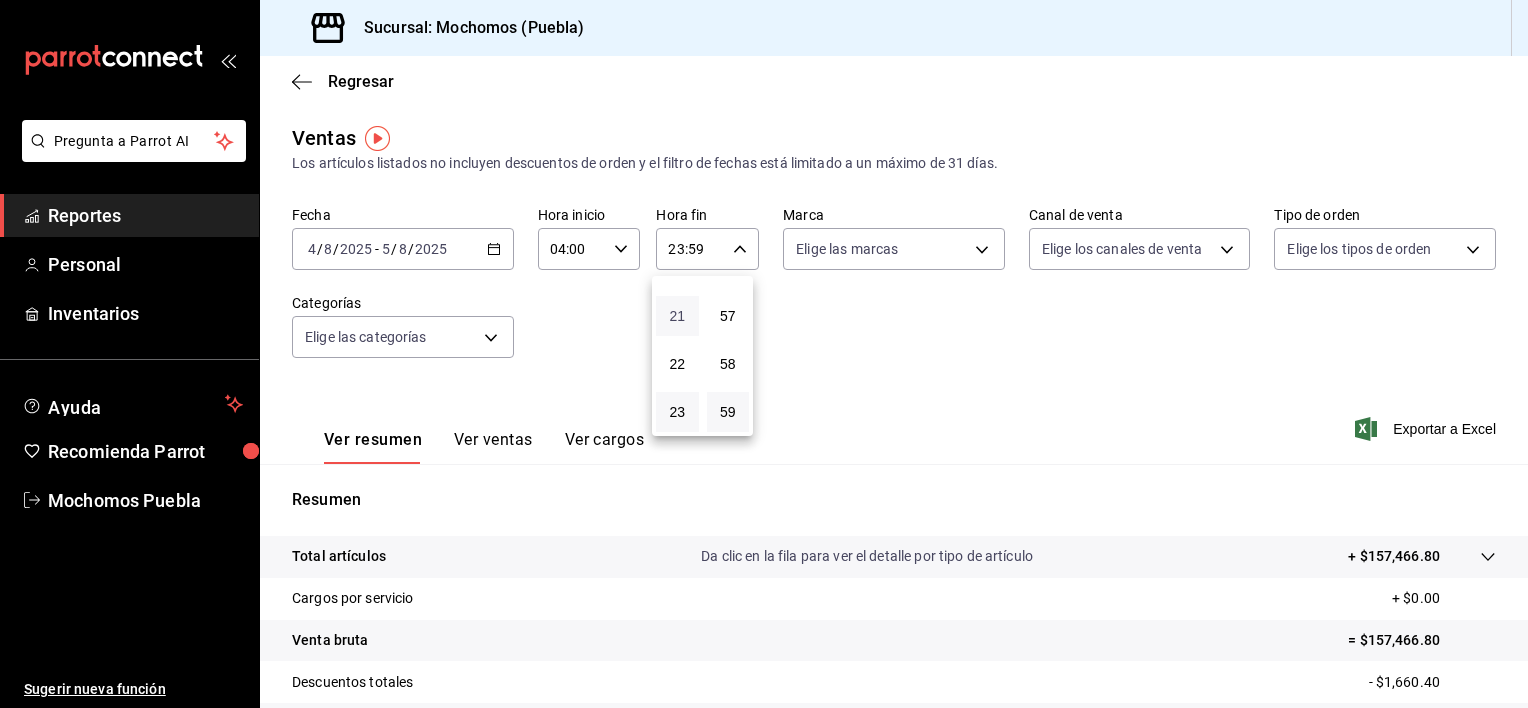 click on "21" at bounding box center [677, 316] 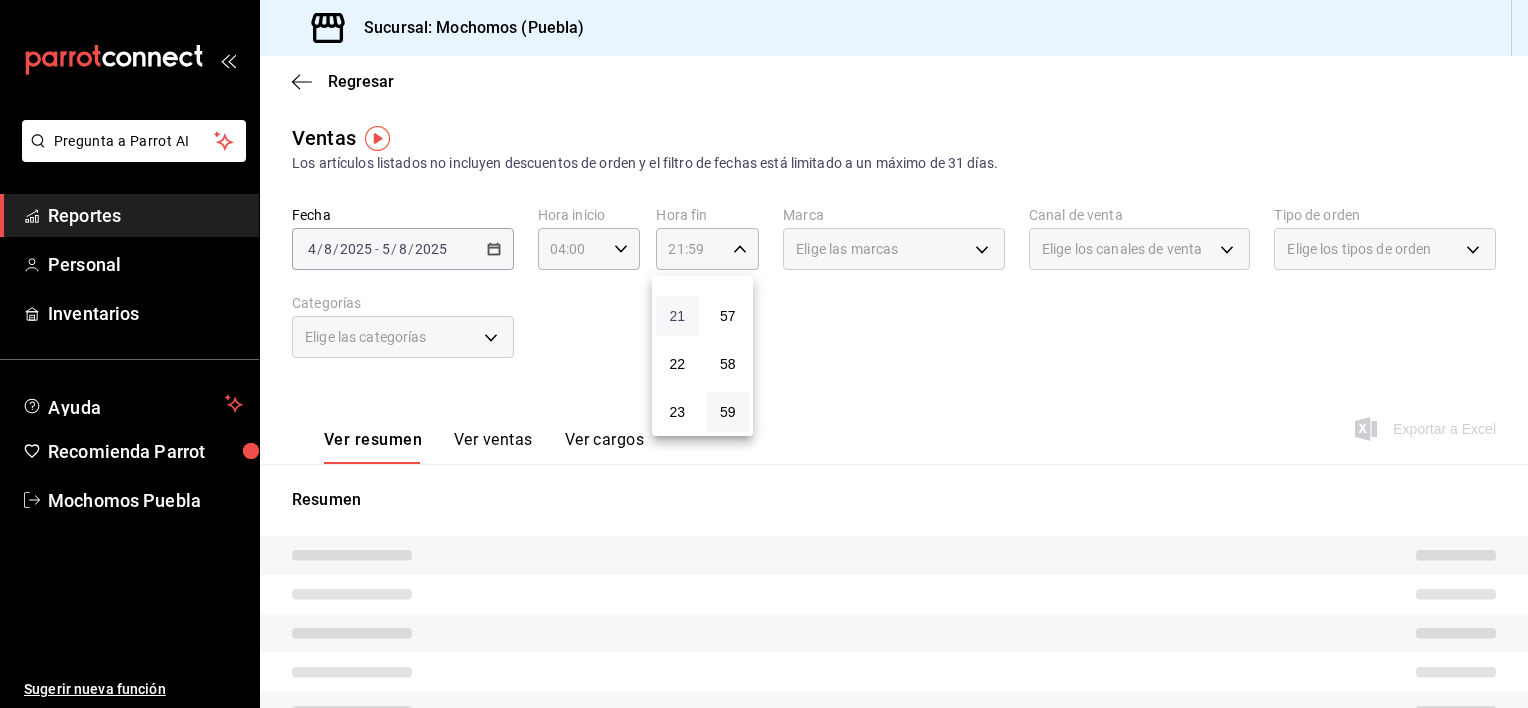 type 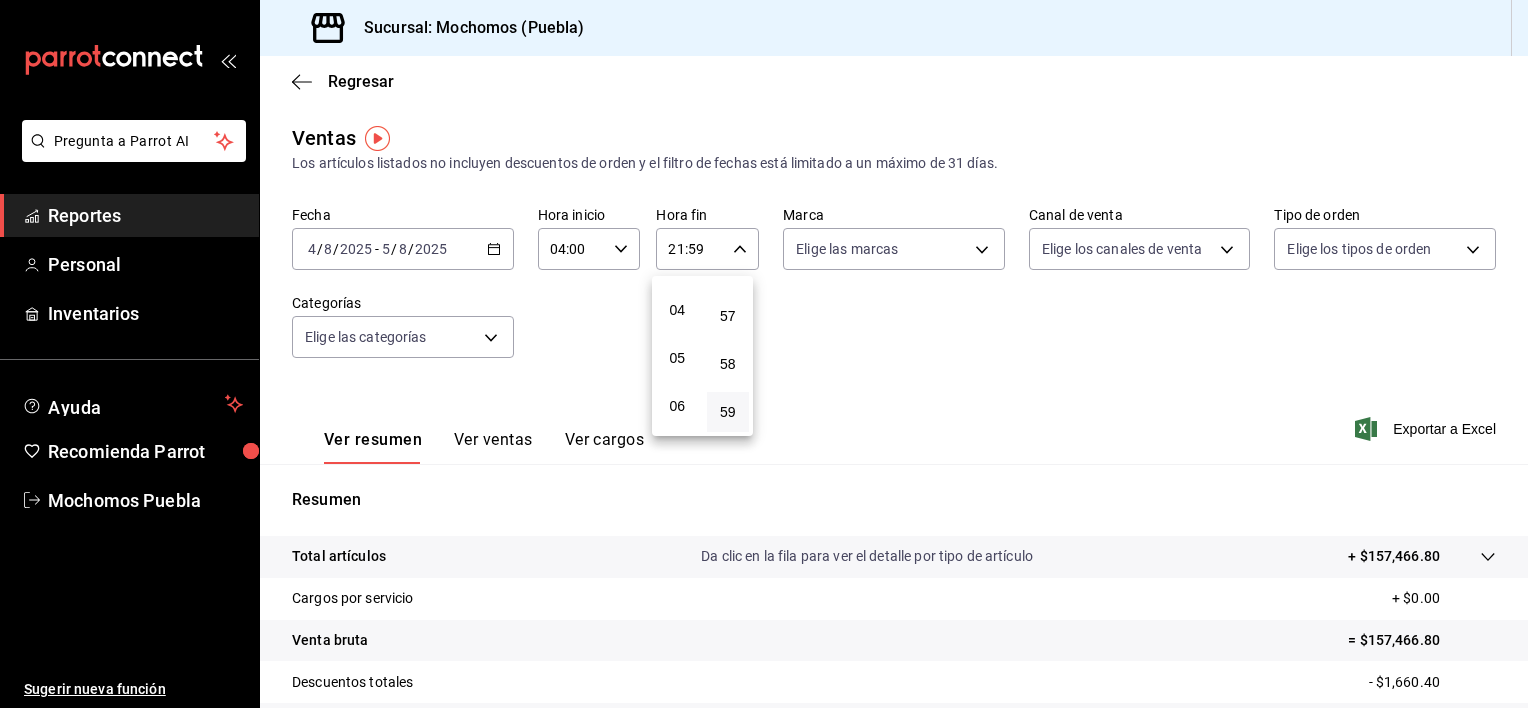 scroll, scrollTop: 171, scrollLeft: 0, axis: vertical 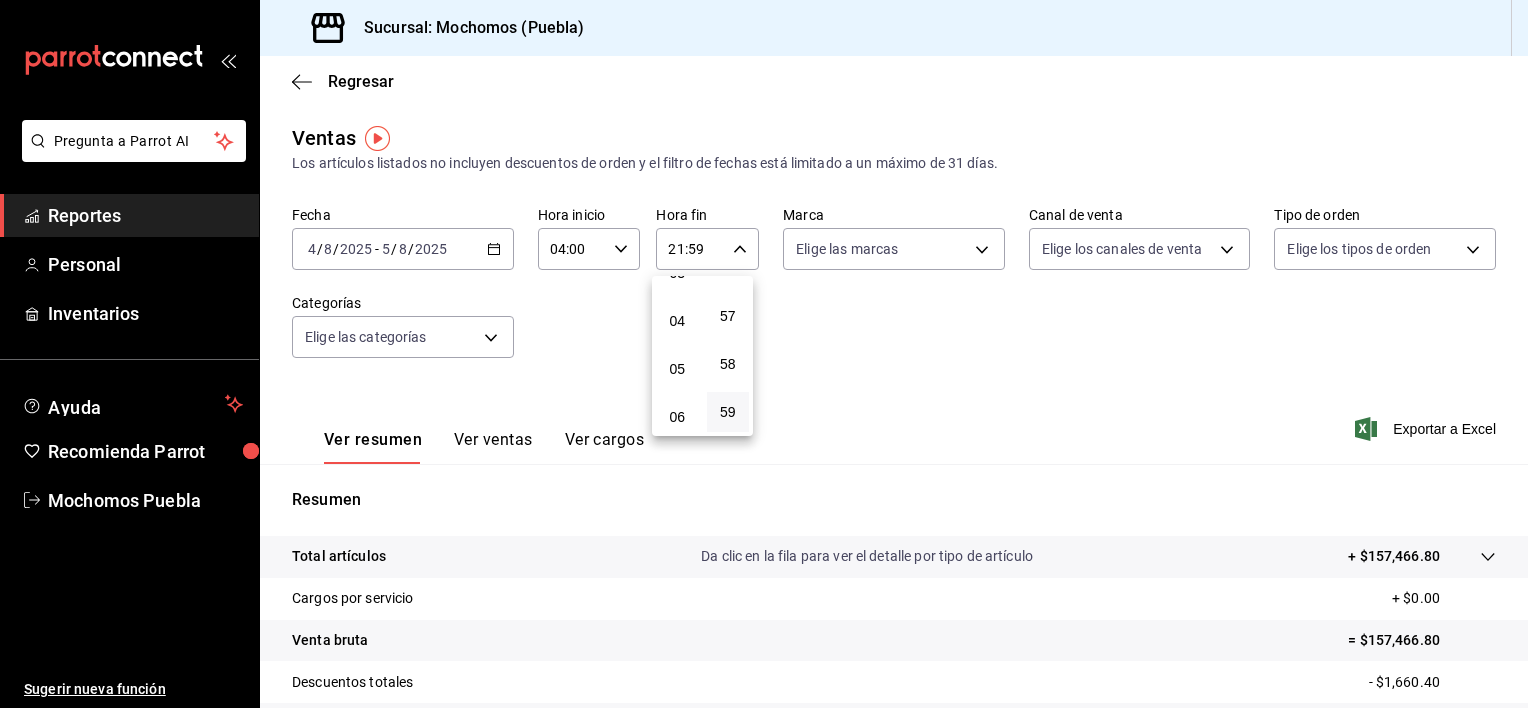 click on "04" at bounding box center [677, 321] 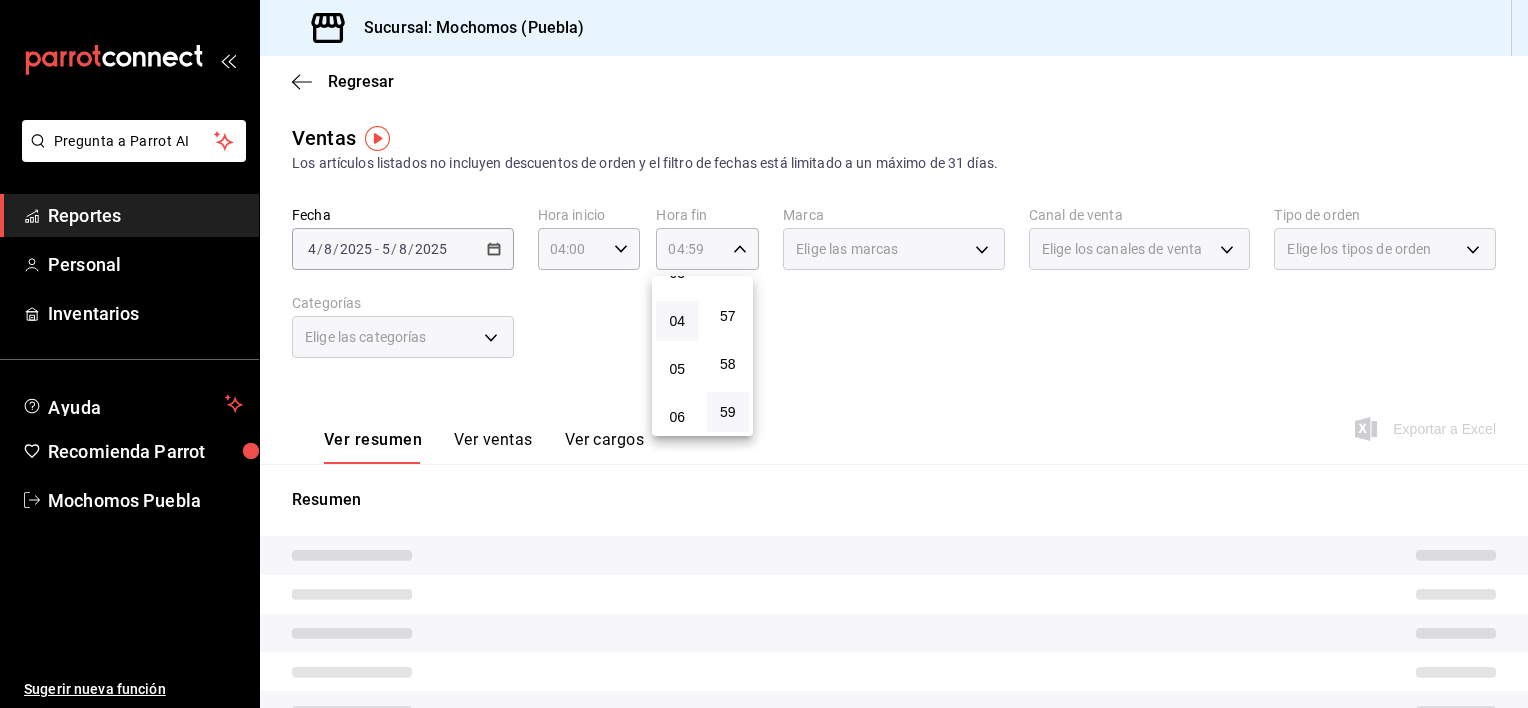 click at bounding box center [764, 354] 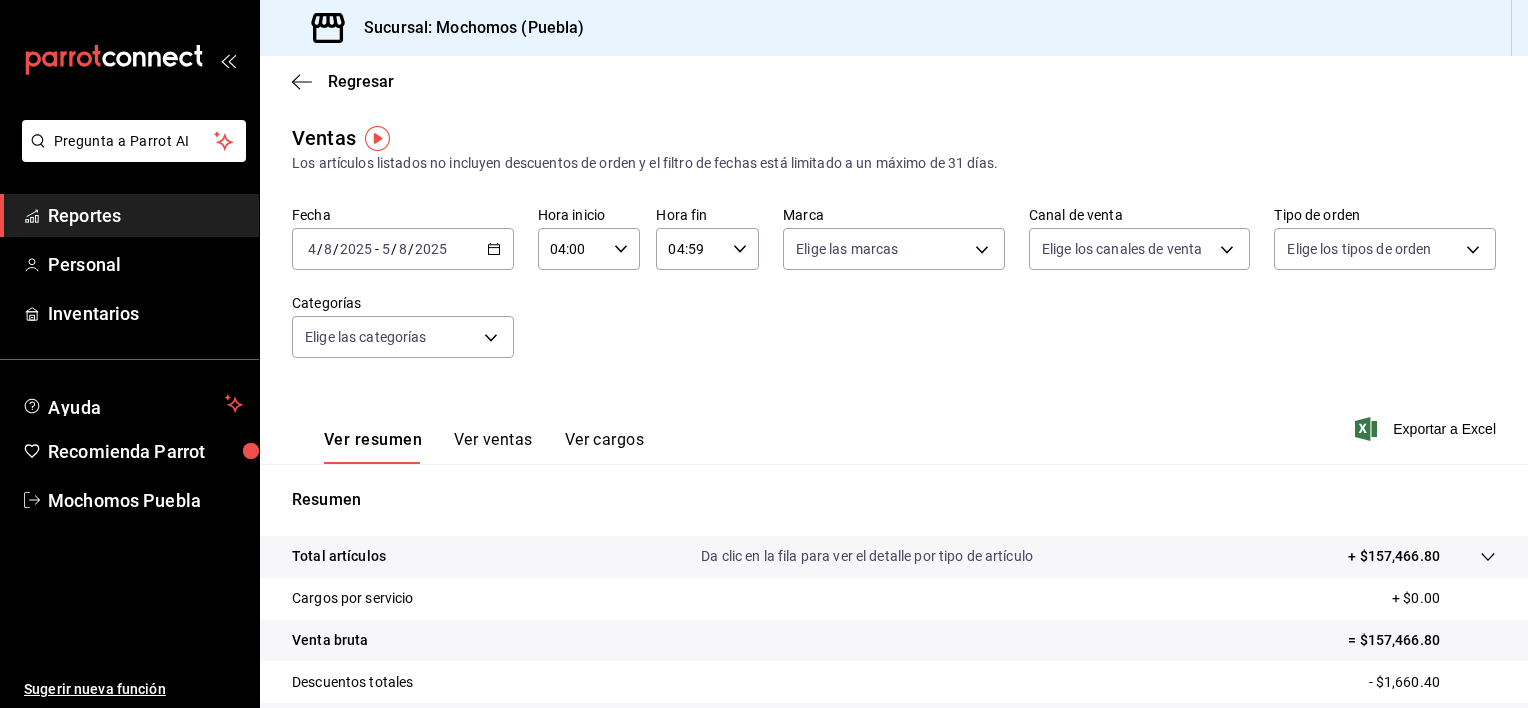 click 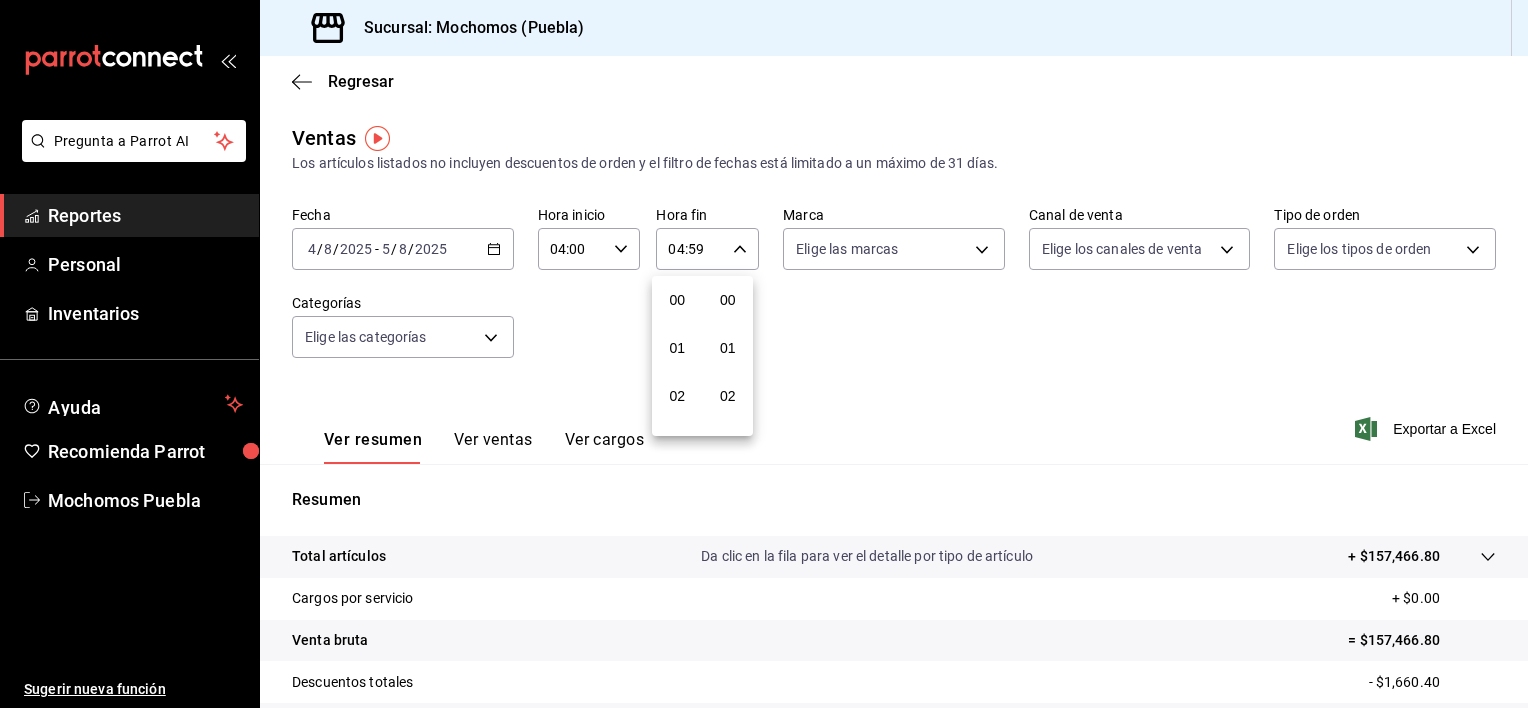 scroll, scrollTop: 195, scrollLeft: 0, axis: vertical 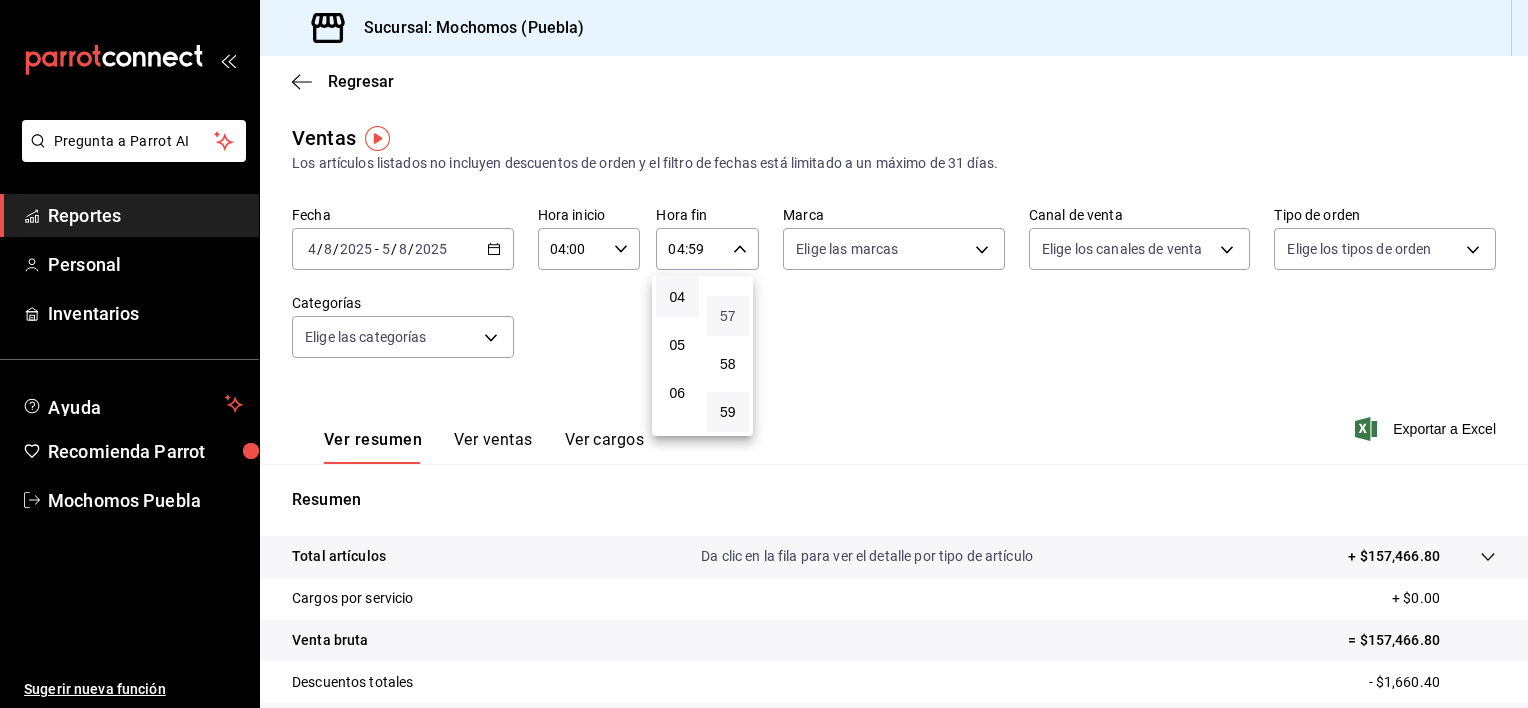 click on "57" at bounding box center (728, 316) 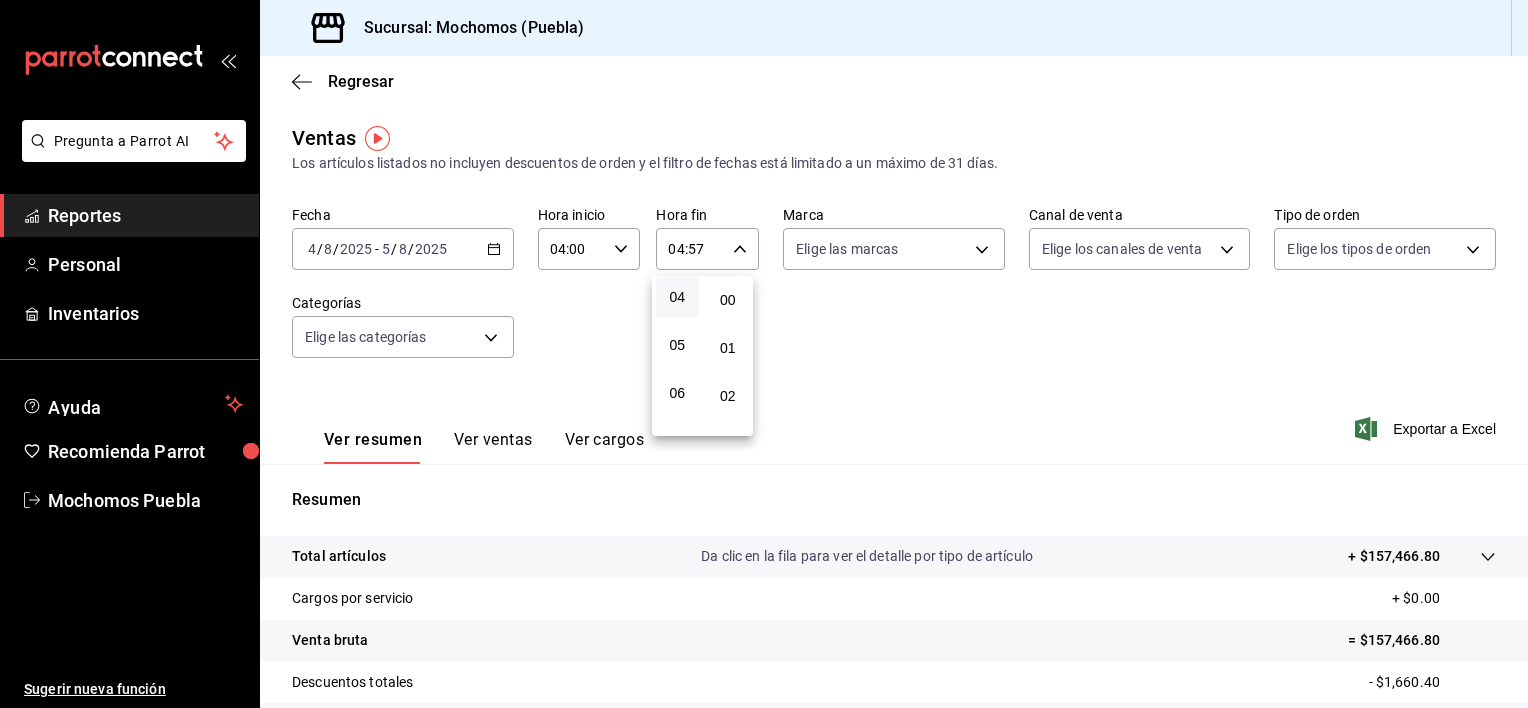 scroll, scrollTop: 0, scrollLeft: 0, axis: both 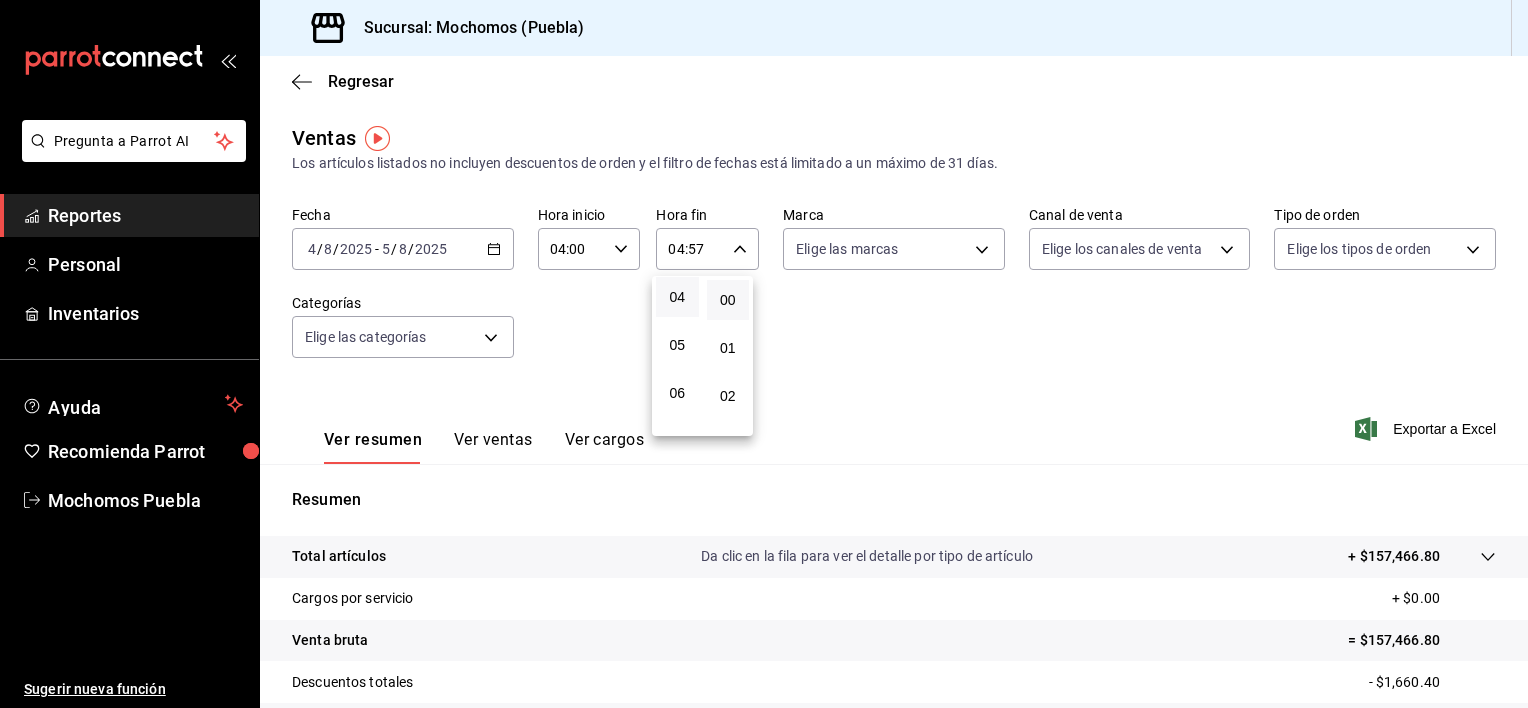 click on "00" at bounding box center [728, 300] 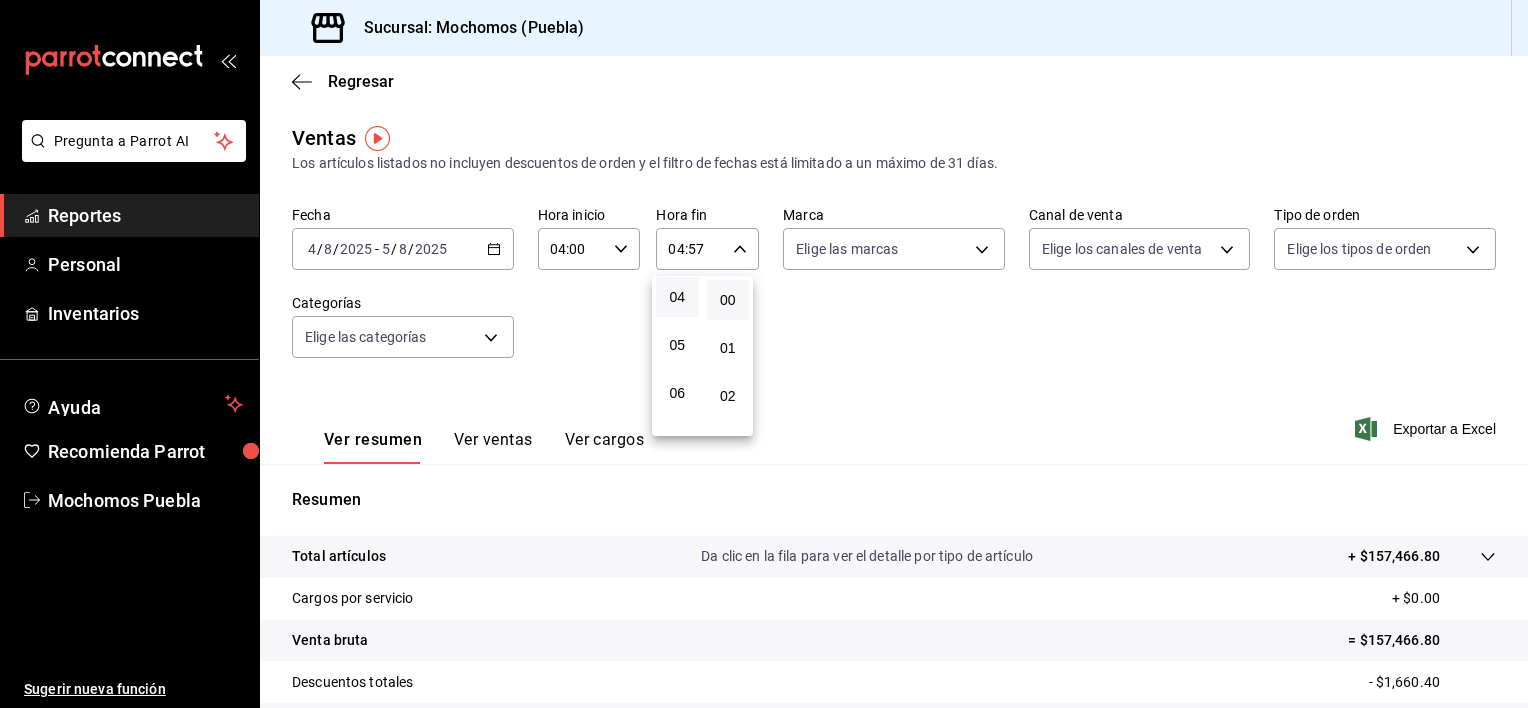 type on "04:00" 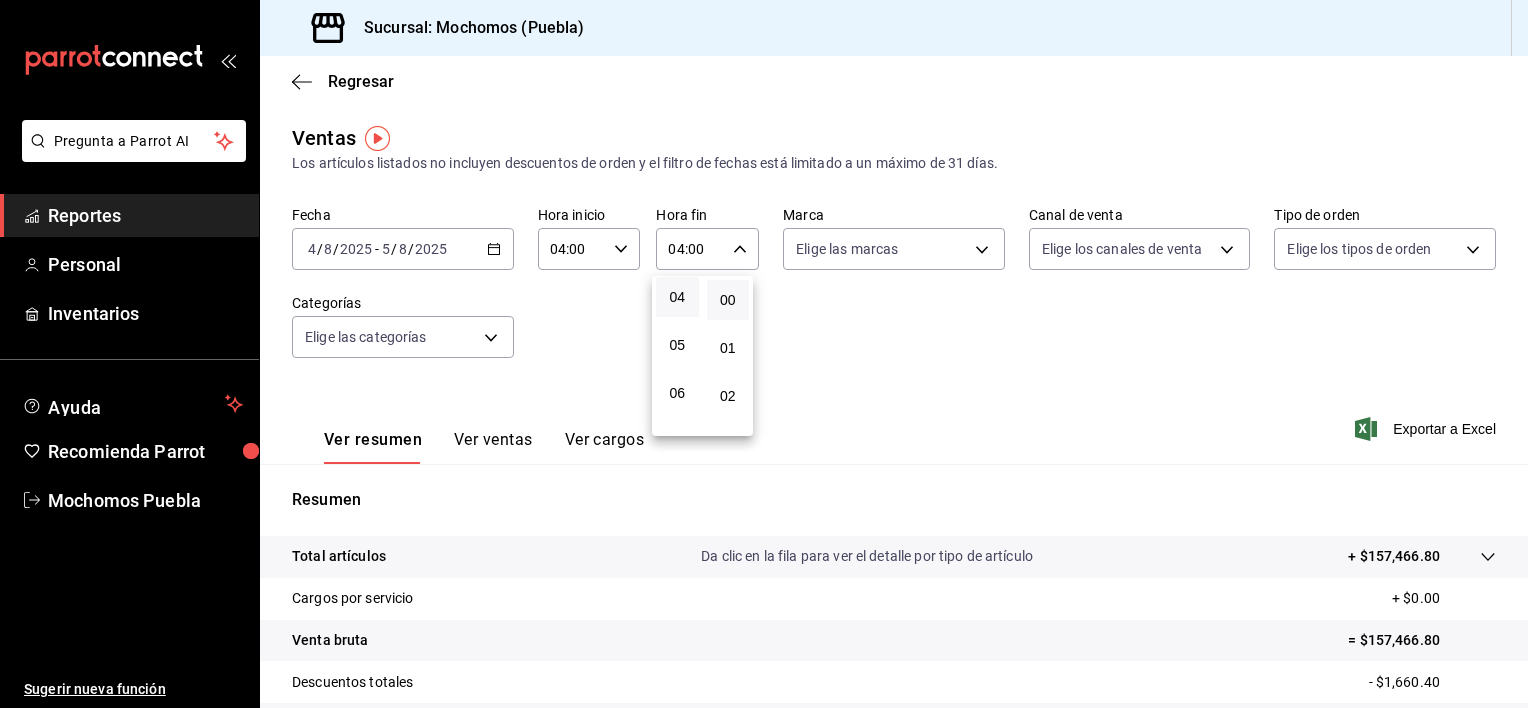 click on "00" at bounding box center (728, 300) 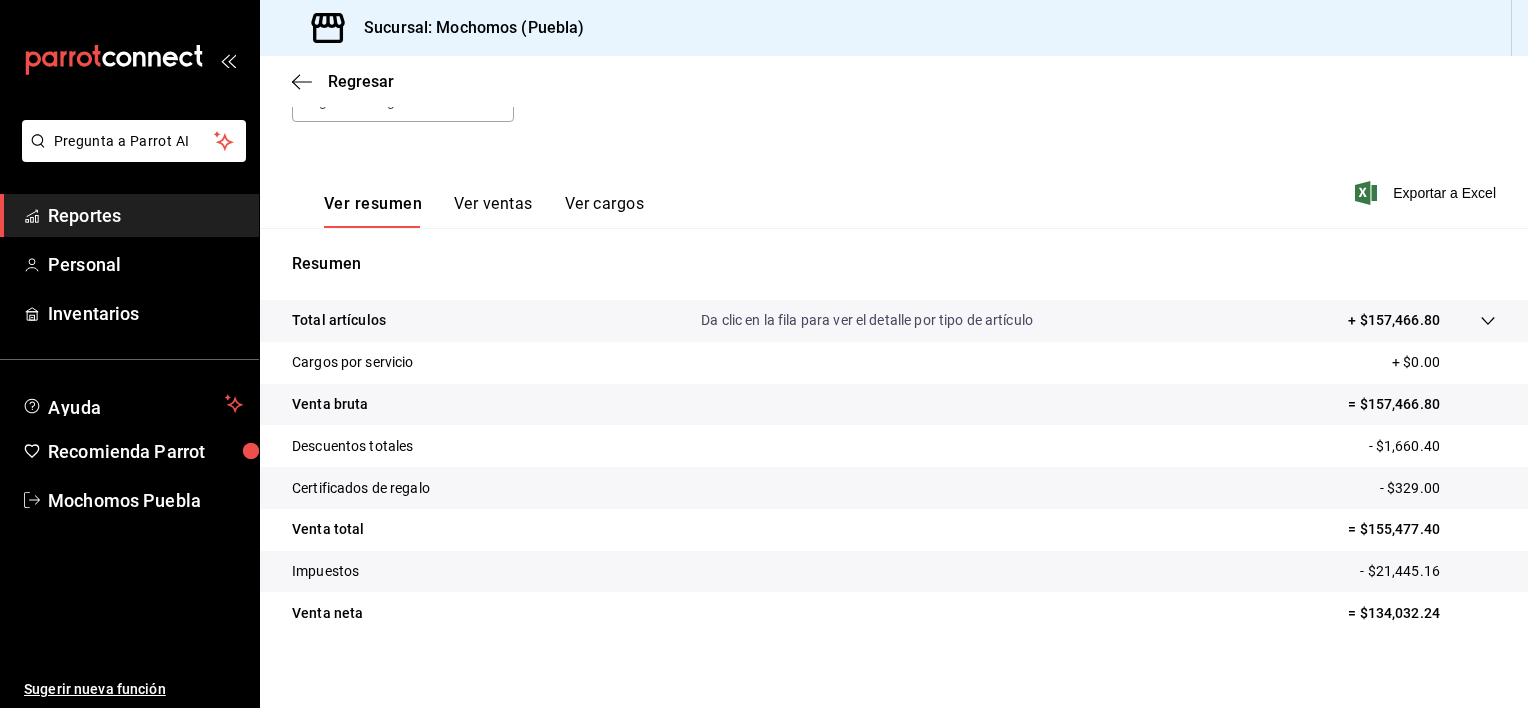scroll, scrollTop: 250, scrollLeft: 0, axis: vertical 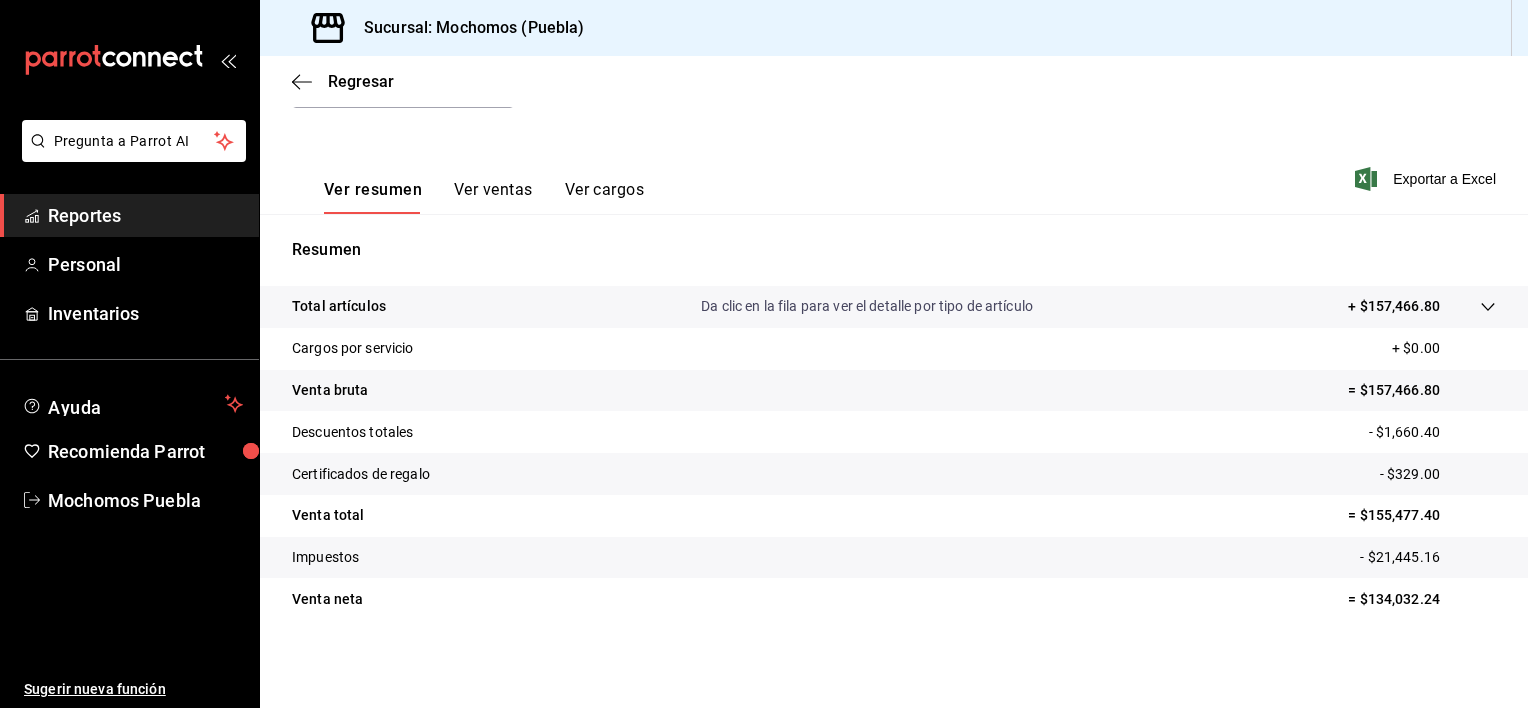click on "Reportes" at bounding box center (145, 215) 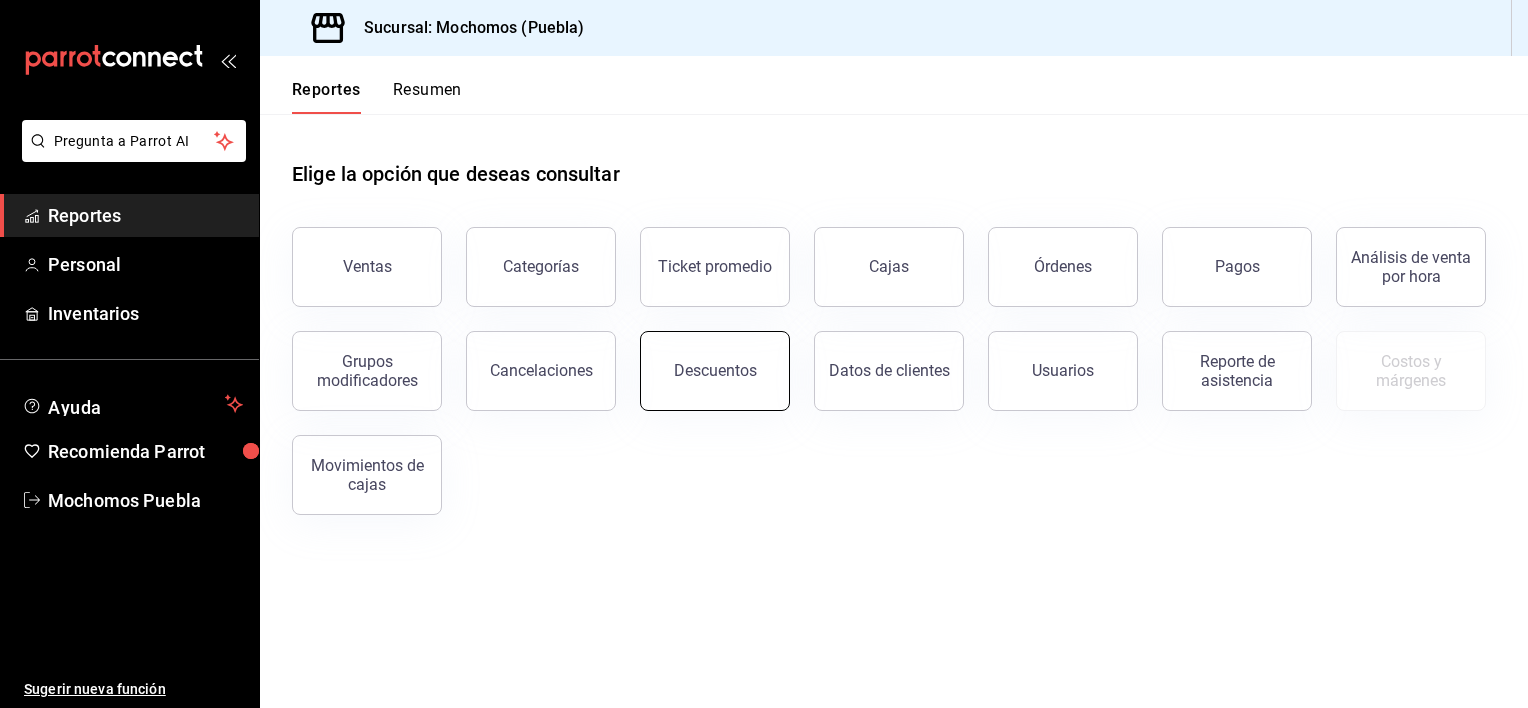click on "Descuentos" at bounding box center (715, 371) 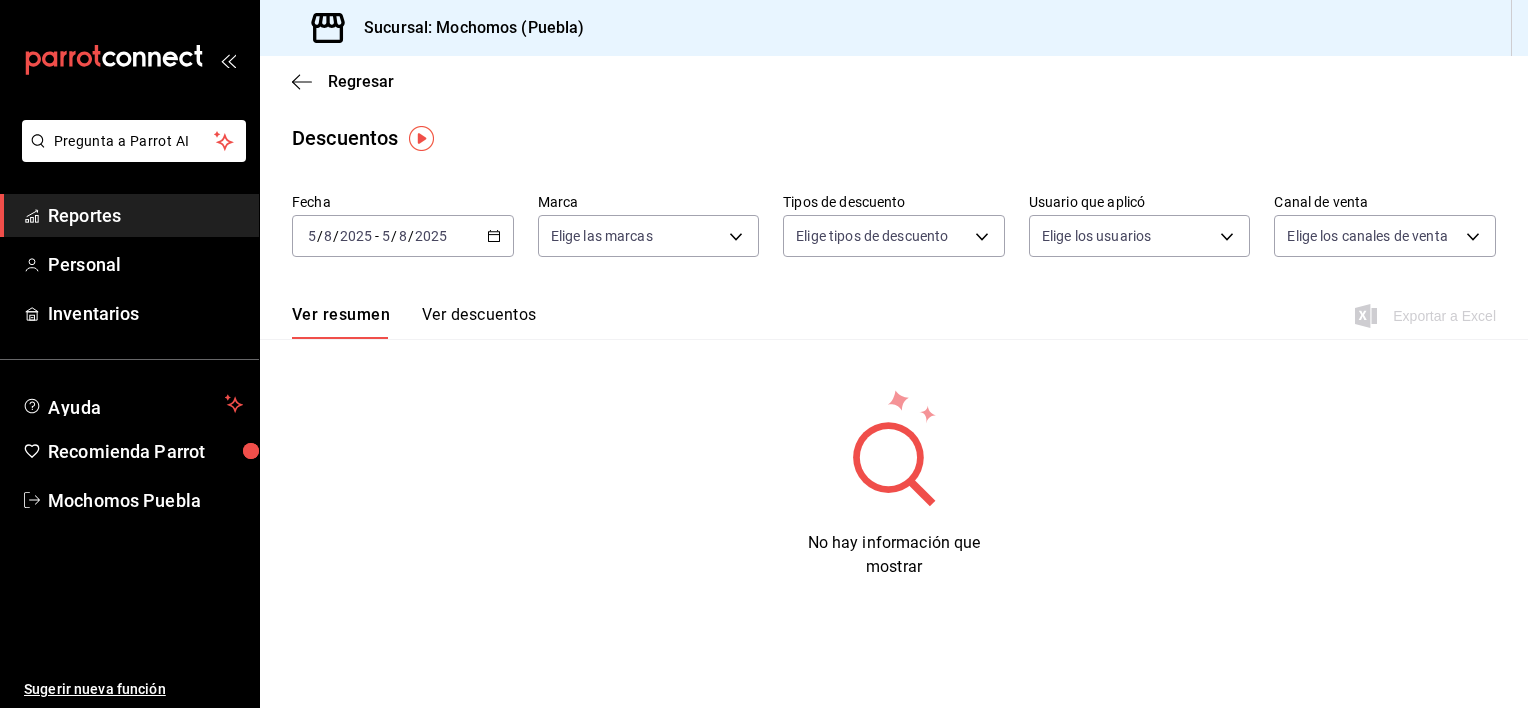 click on "2025-08-05 5 / 8 / 2025 - 2025-08-05 5 / 8 / 2025" at bounding box center (403, 236) 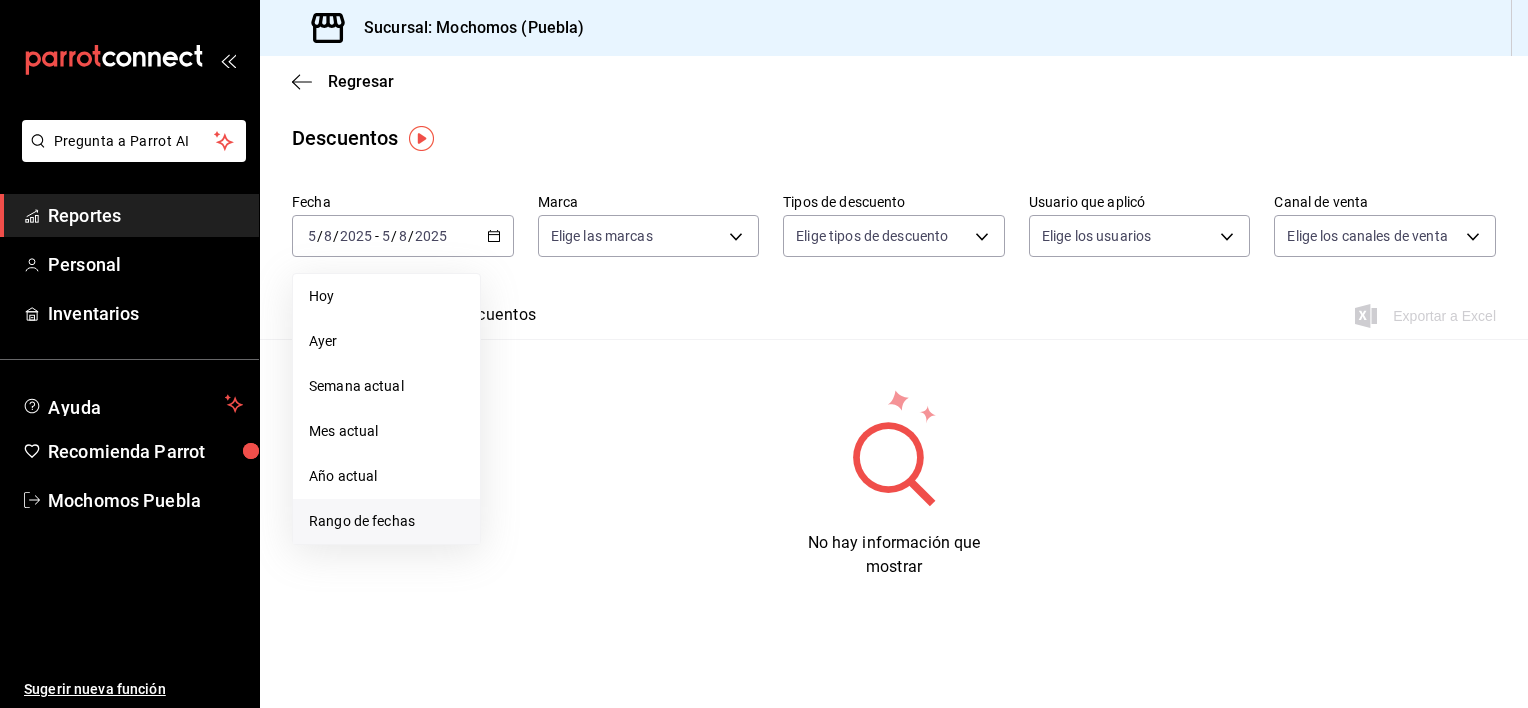 click on "Rango de fechas" at bounding box center [386, 521] 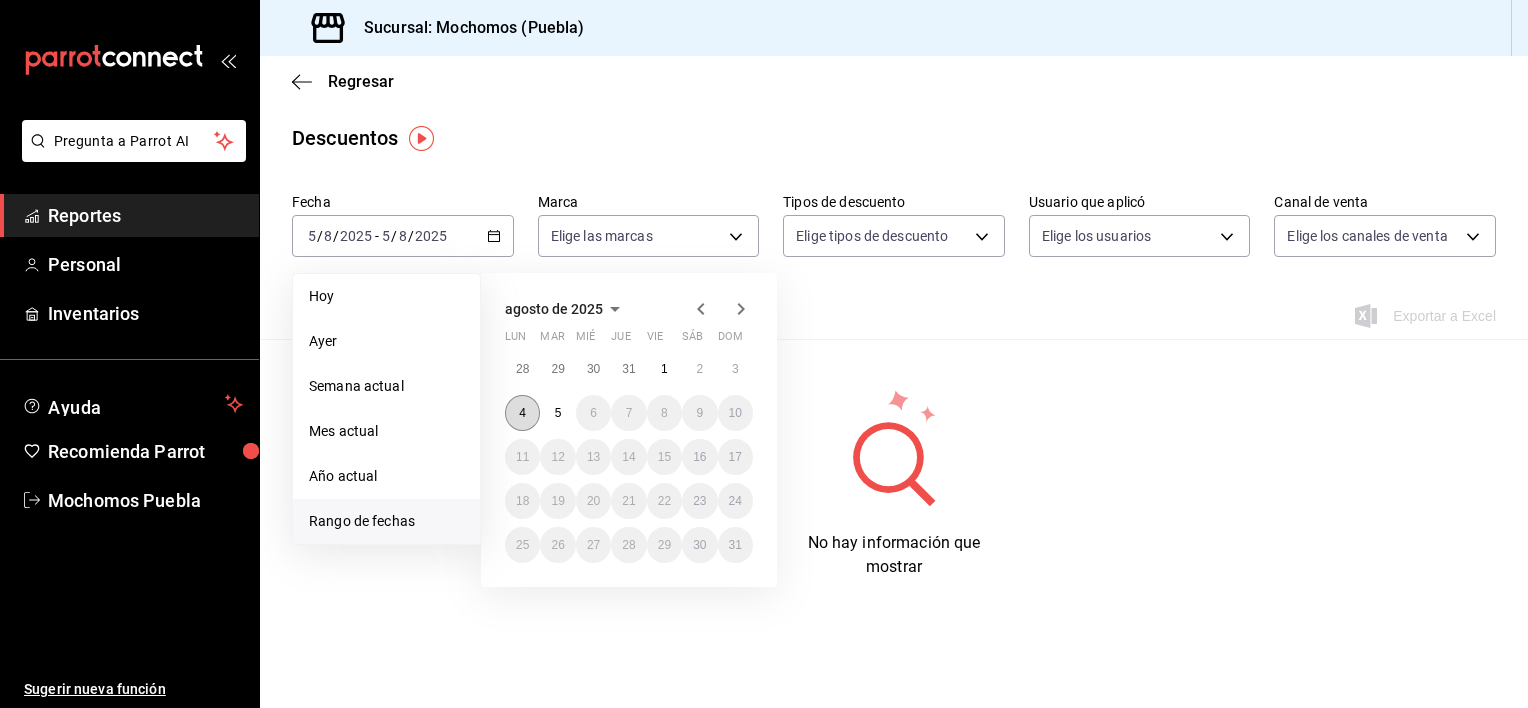 click on "4" at bounding box center (522, 413) 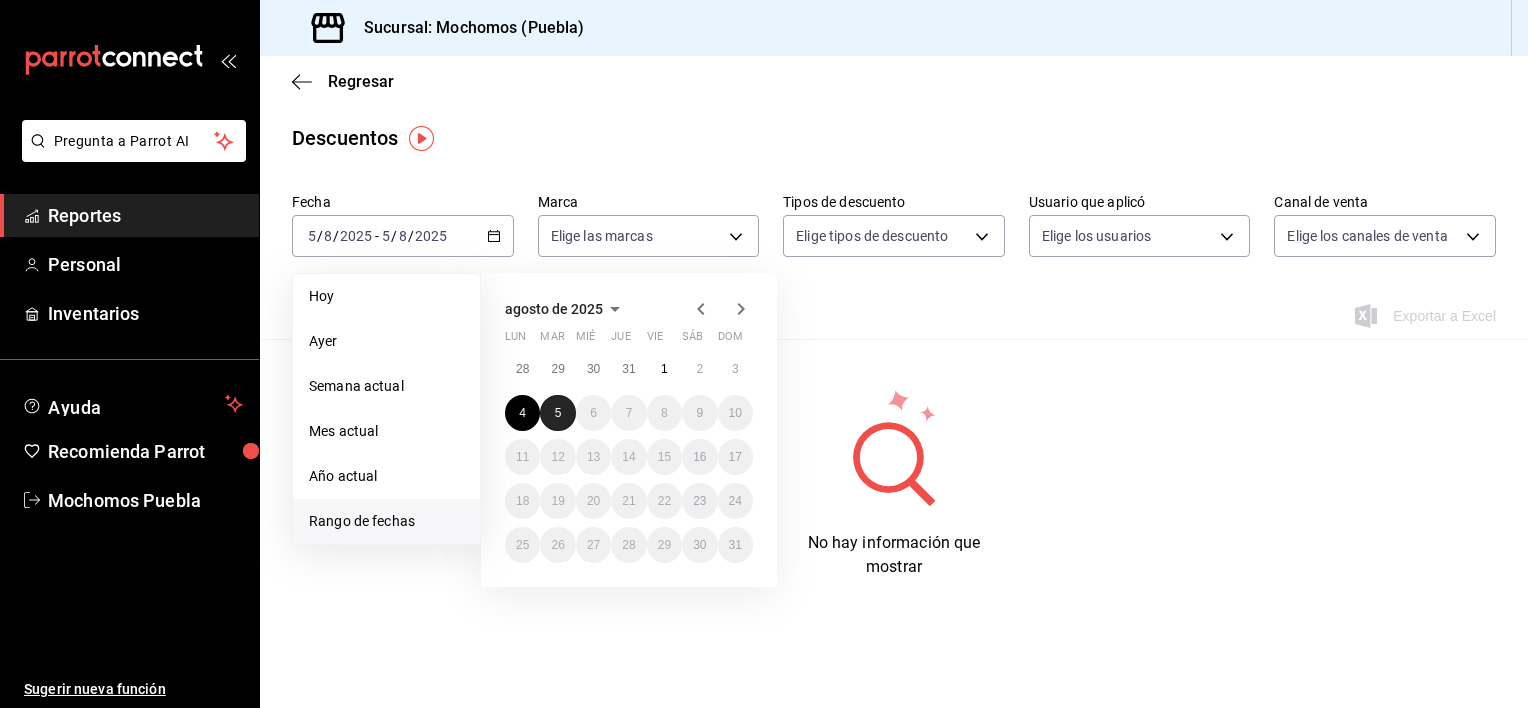 click on "5" at bounding box center (557, 413) 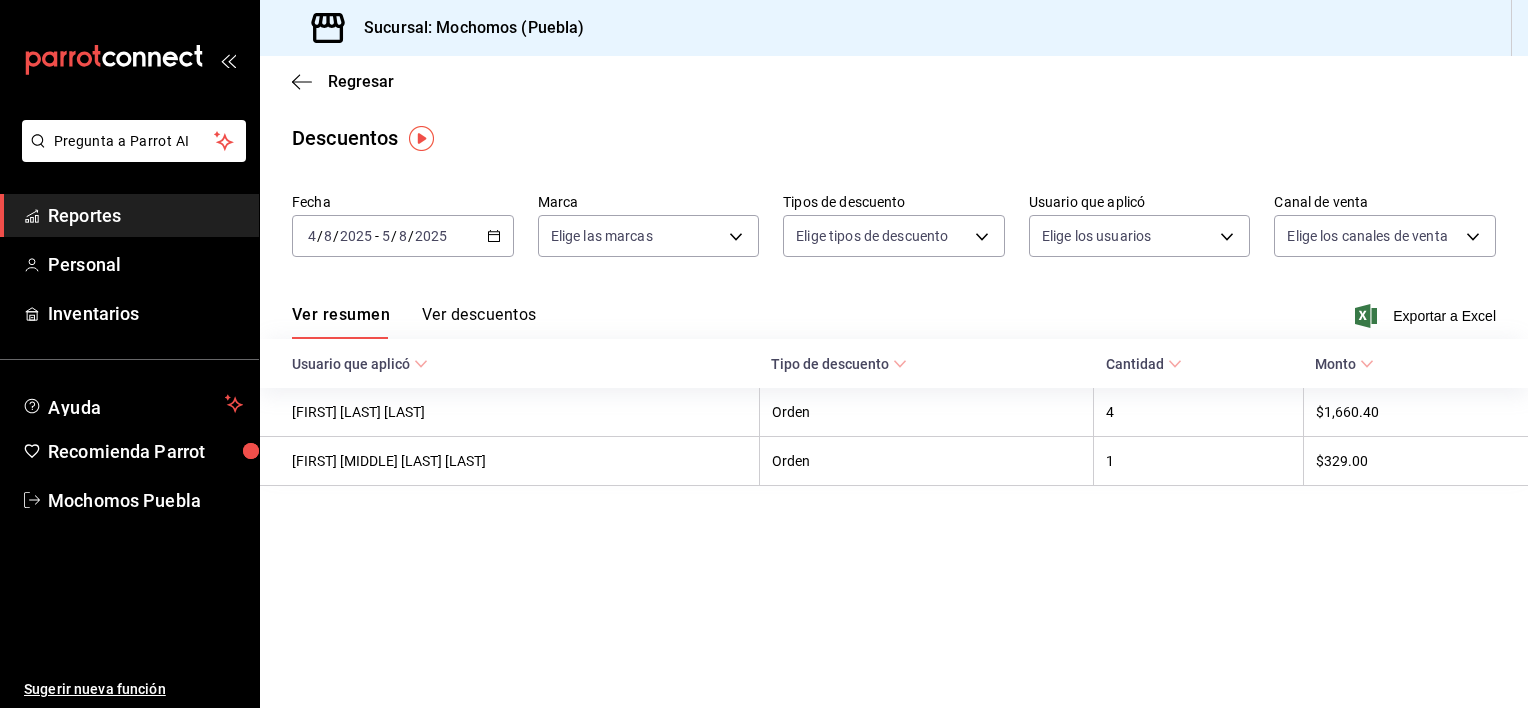 click on "[FIRST] [LAST] [LAST]" at bounding box center [509, 412] 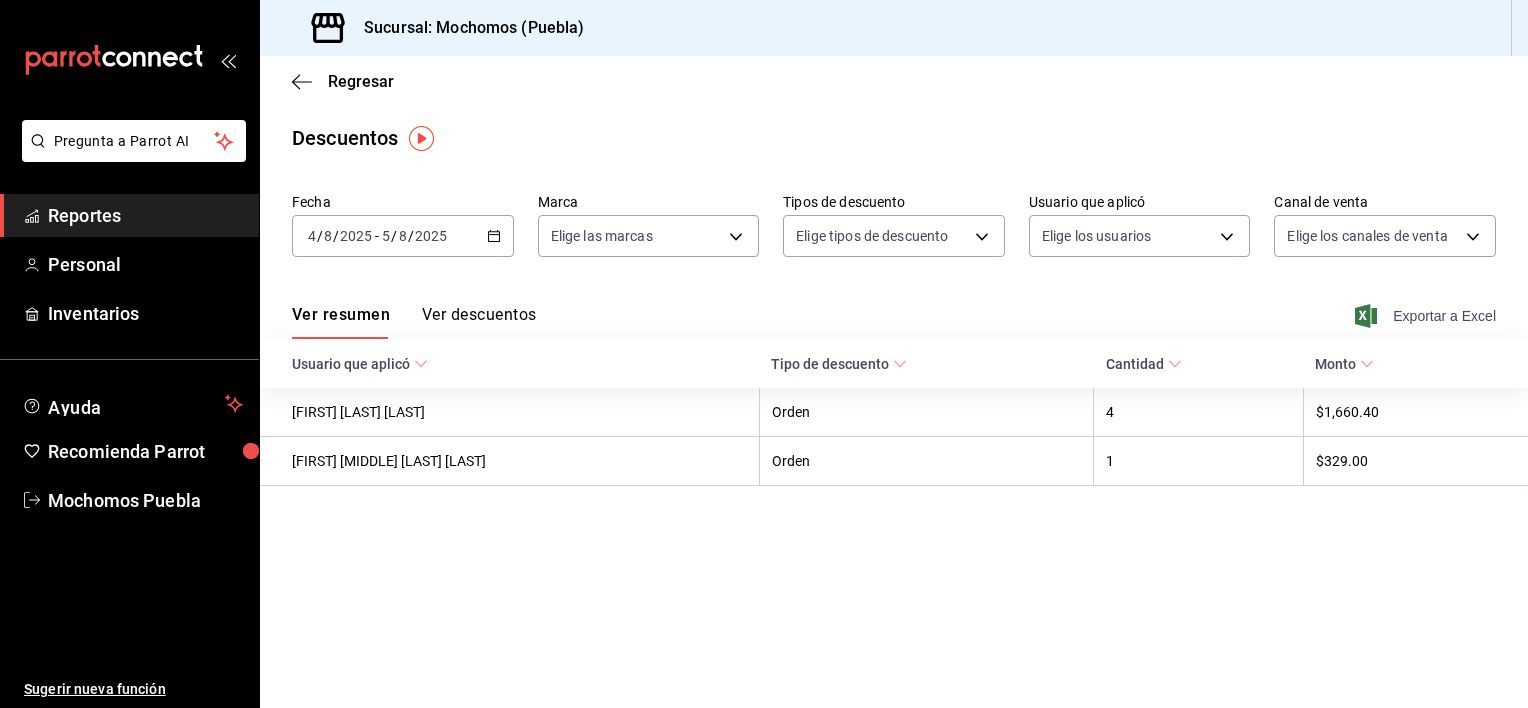 click on "Exportar a Excel" at bounding box center [1427, 316] 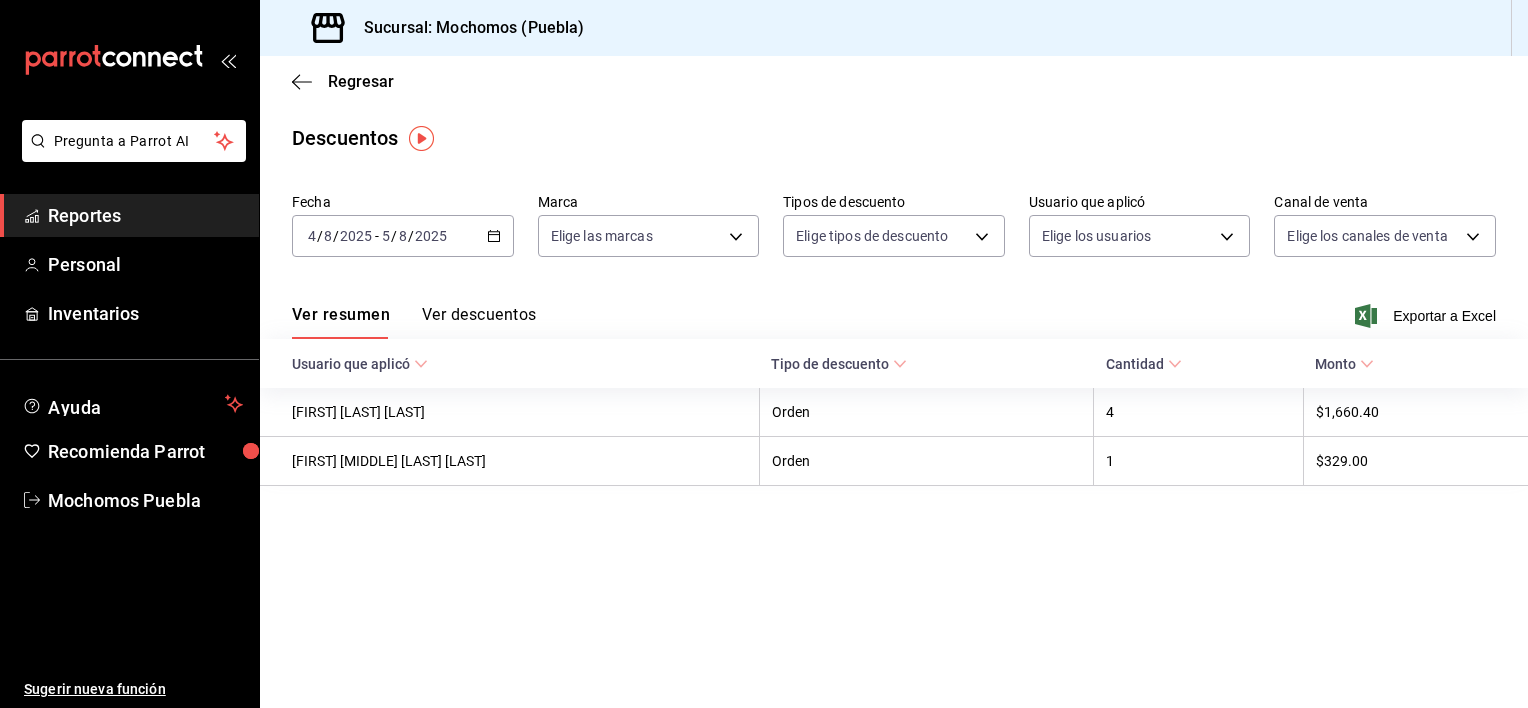 click 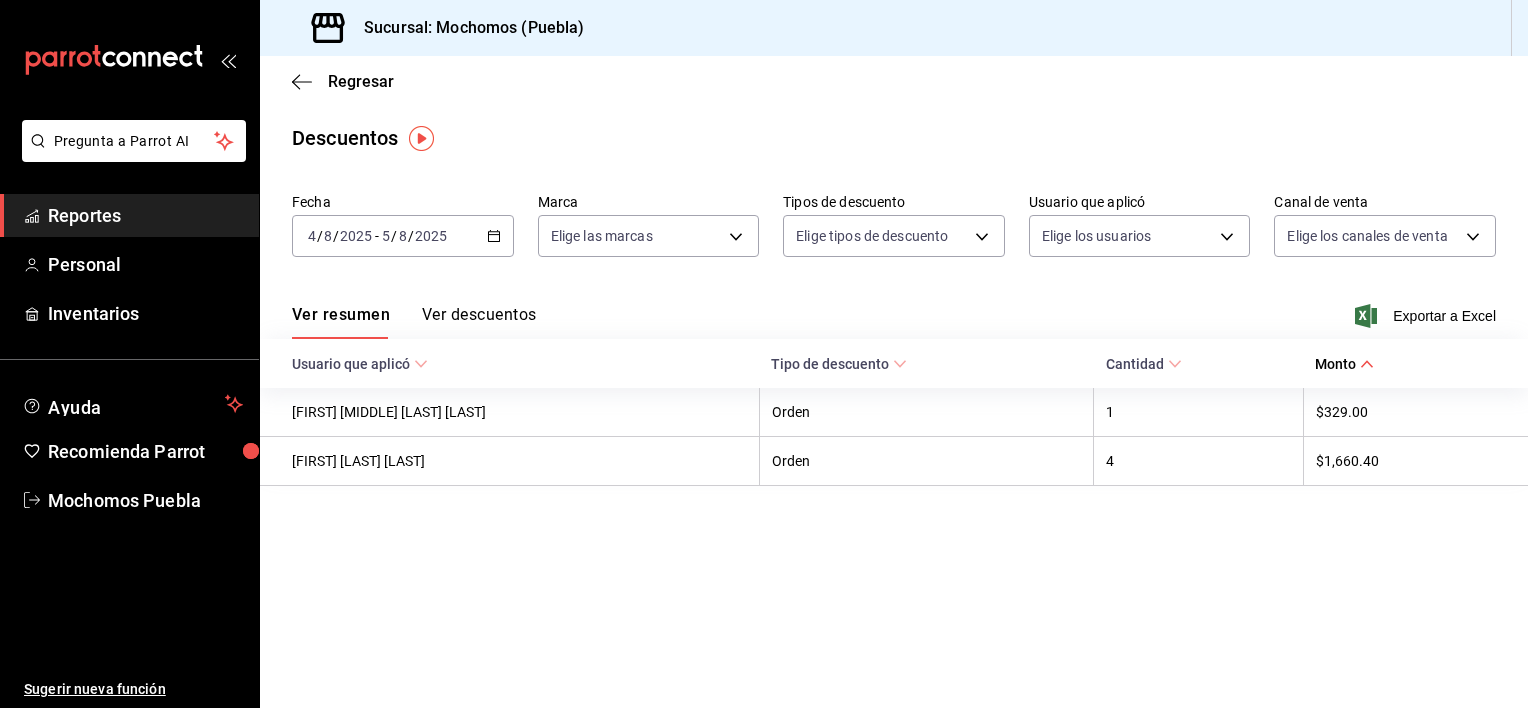 click on "Cantidad" at bounding box center [1198, 363] 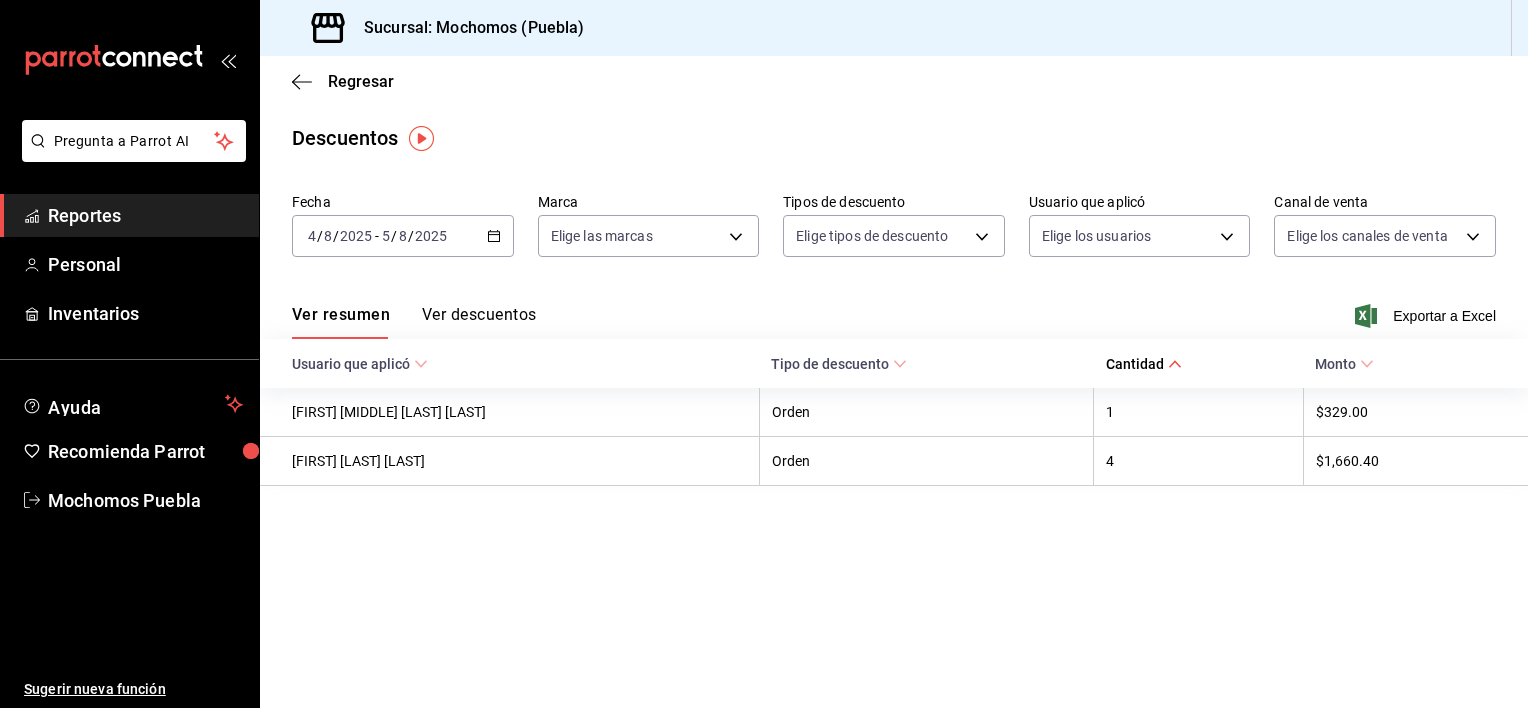 click on "Ver descuentos" at bounding box center (479, 322) 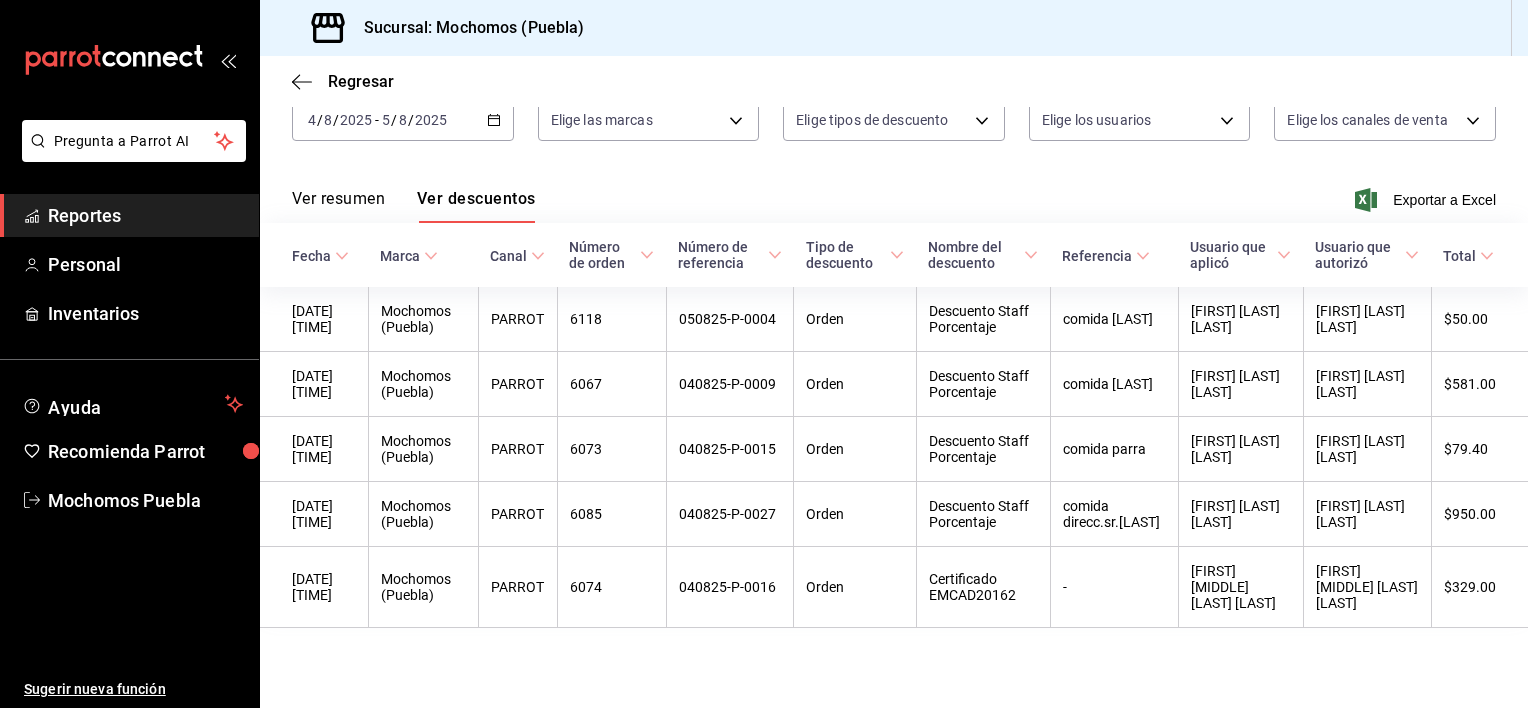 scroll, scrollTop: 193, scrollLeft: 0, axis: vertical 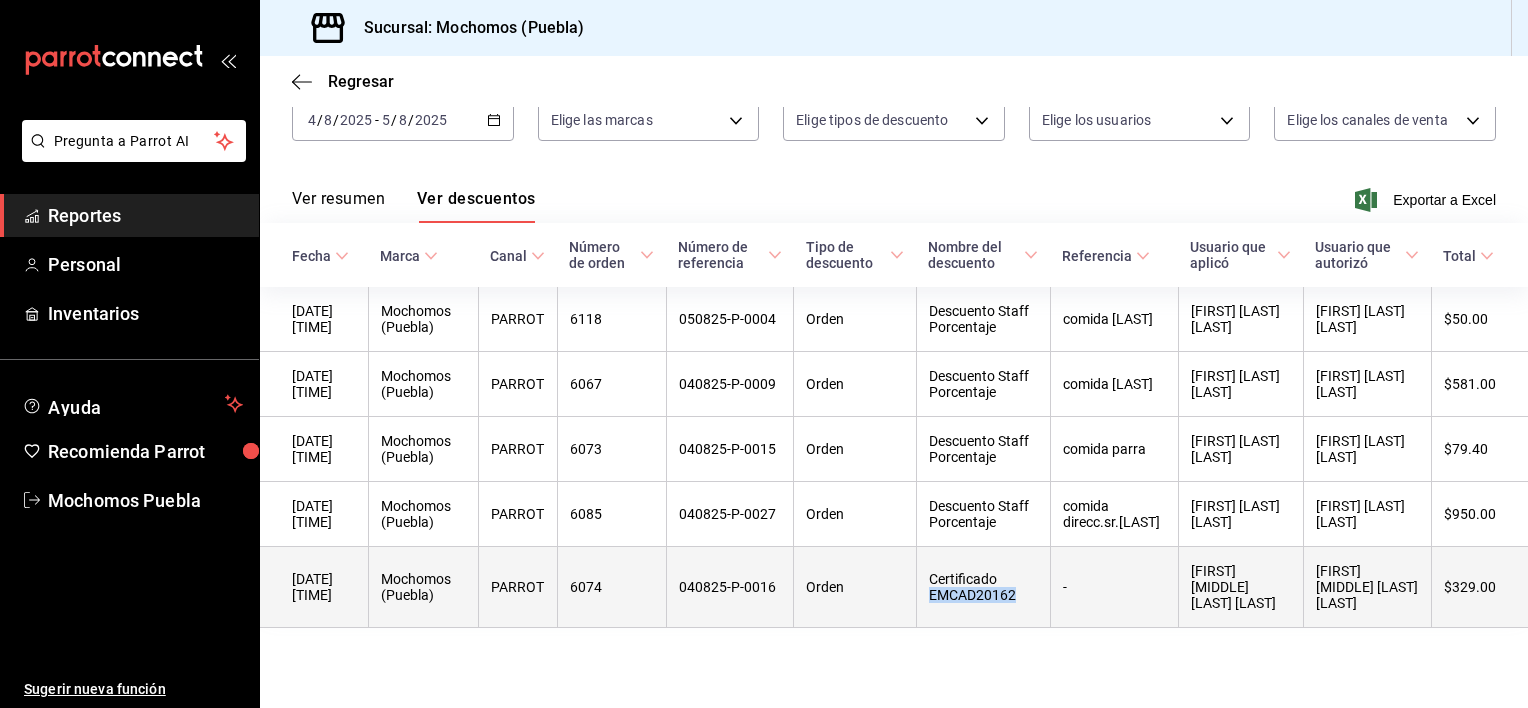 drag, startPoint x: 1024, startPoint y: 601, endPoint x: 932, endPoint y: 603, distance: 92.021736 